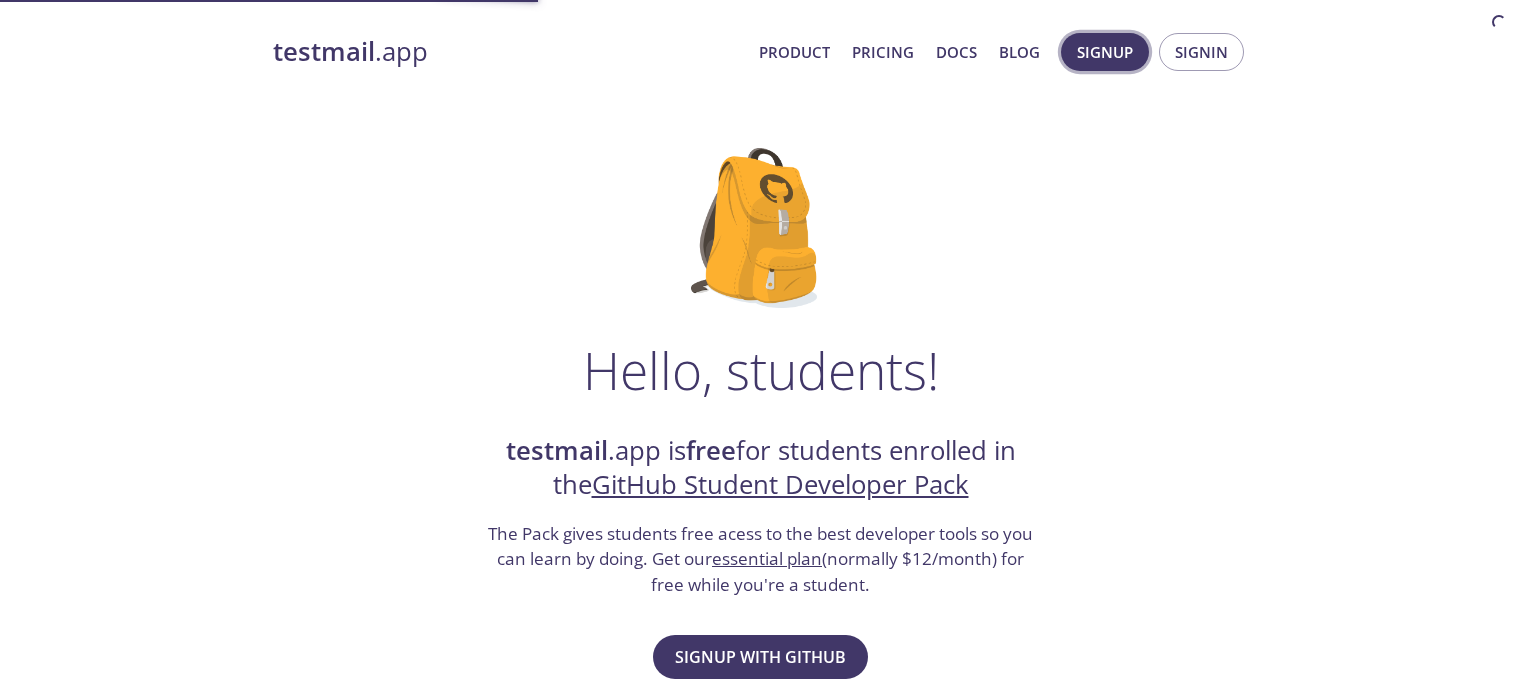 scroll, scrollTop: 0, scrollLeft: 0, axis: both 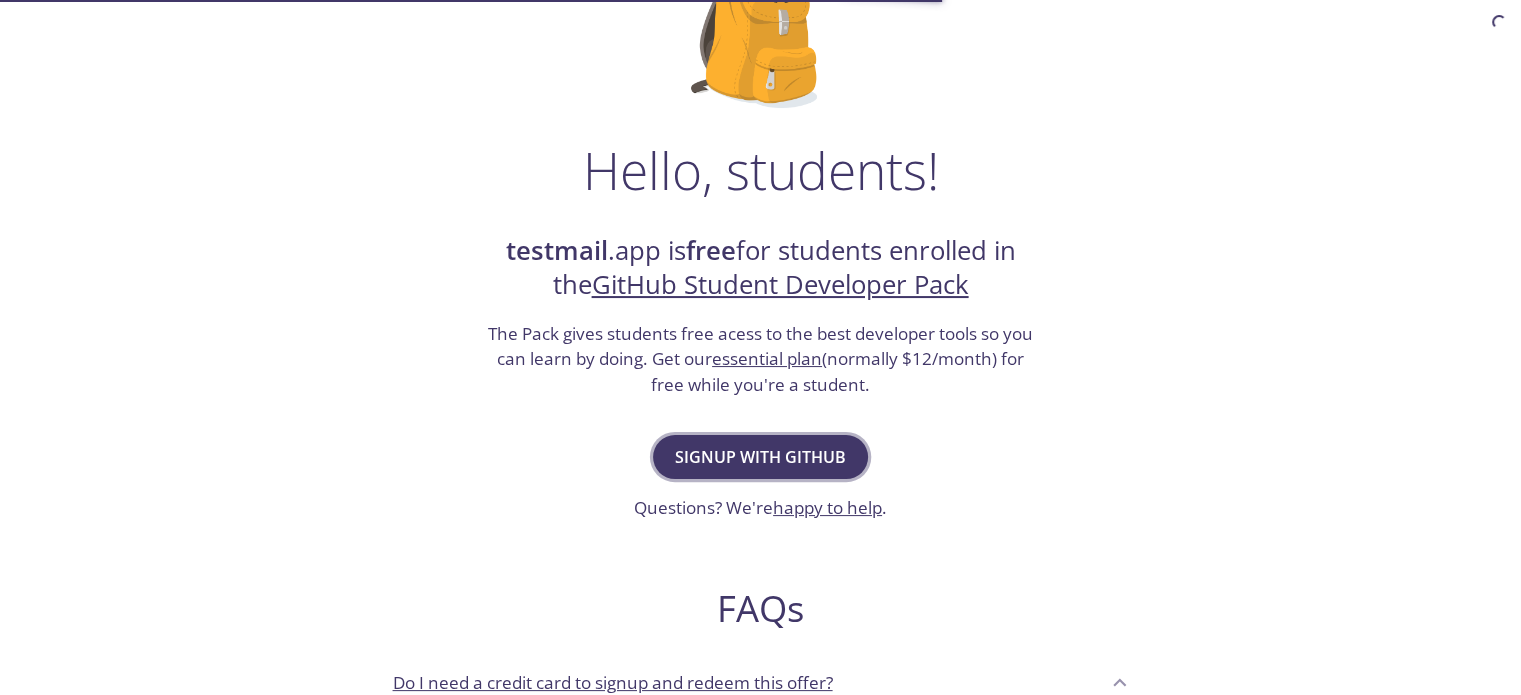 click on "Signup with GitHub" at bounding box center [760, 457] 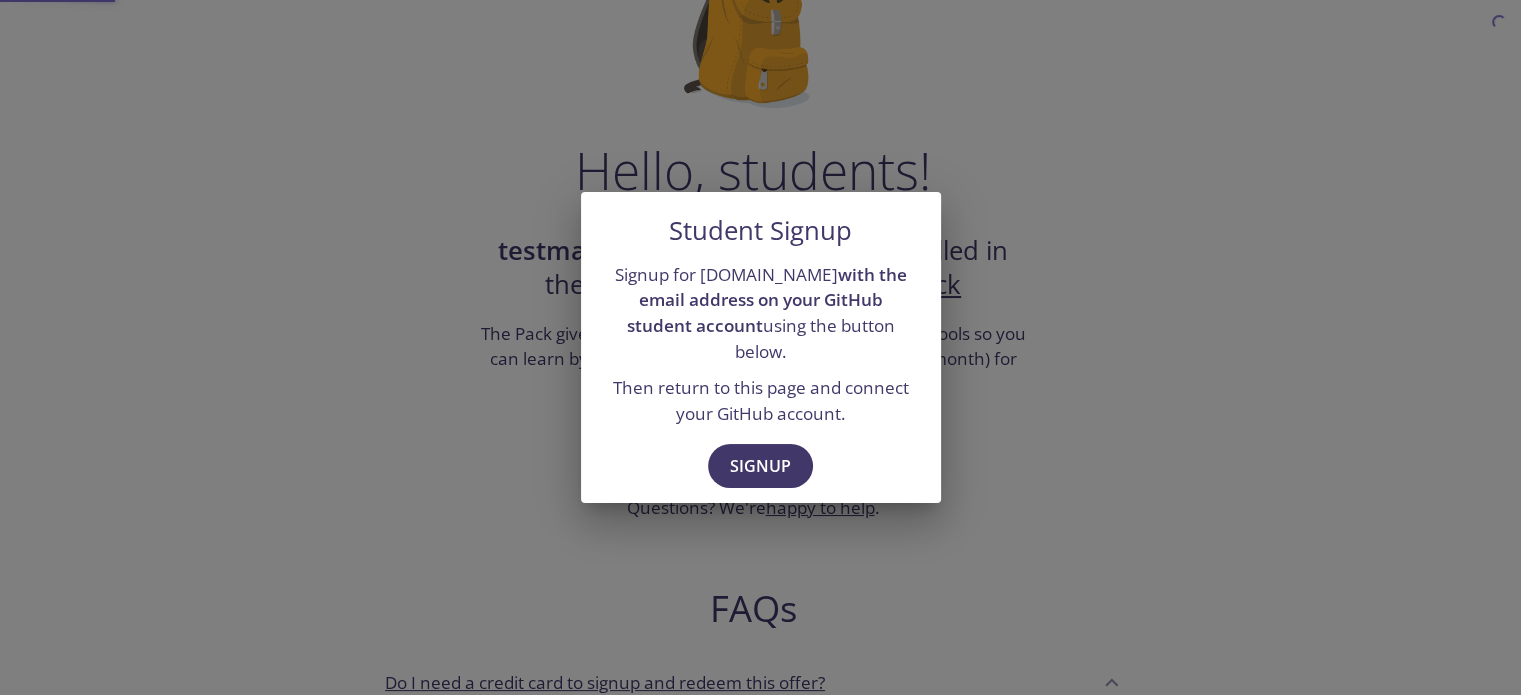scroll, scrollTop: 0, scrollLeft: 0, axis: both 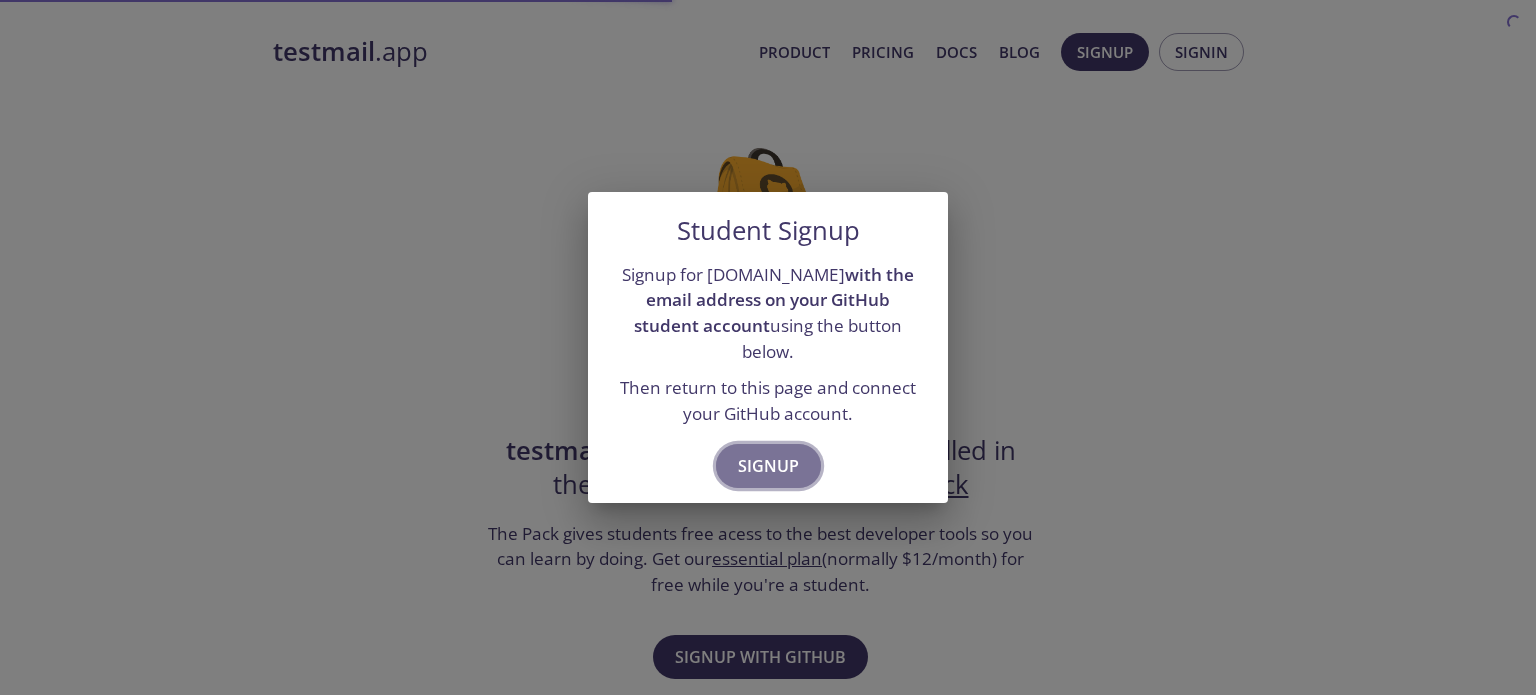 click on "Signup" at bounding box center (768, 466) 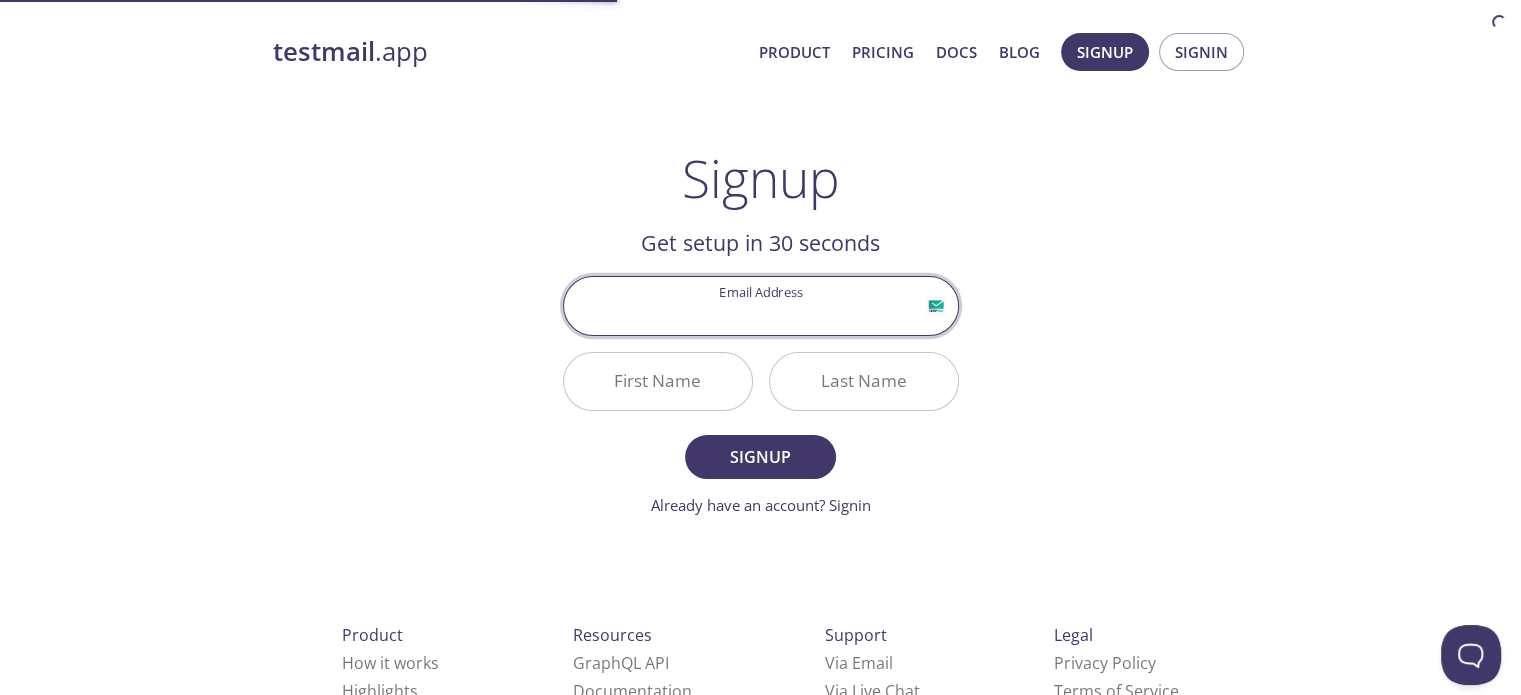 scroll, scrollTop: 0, scrollLeft: 0, axis: both 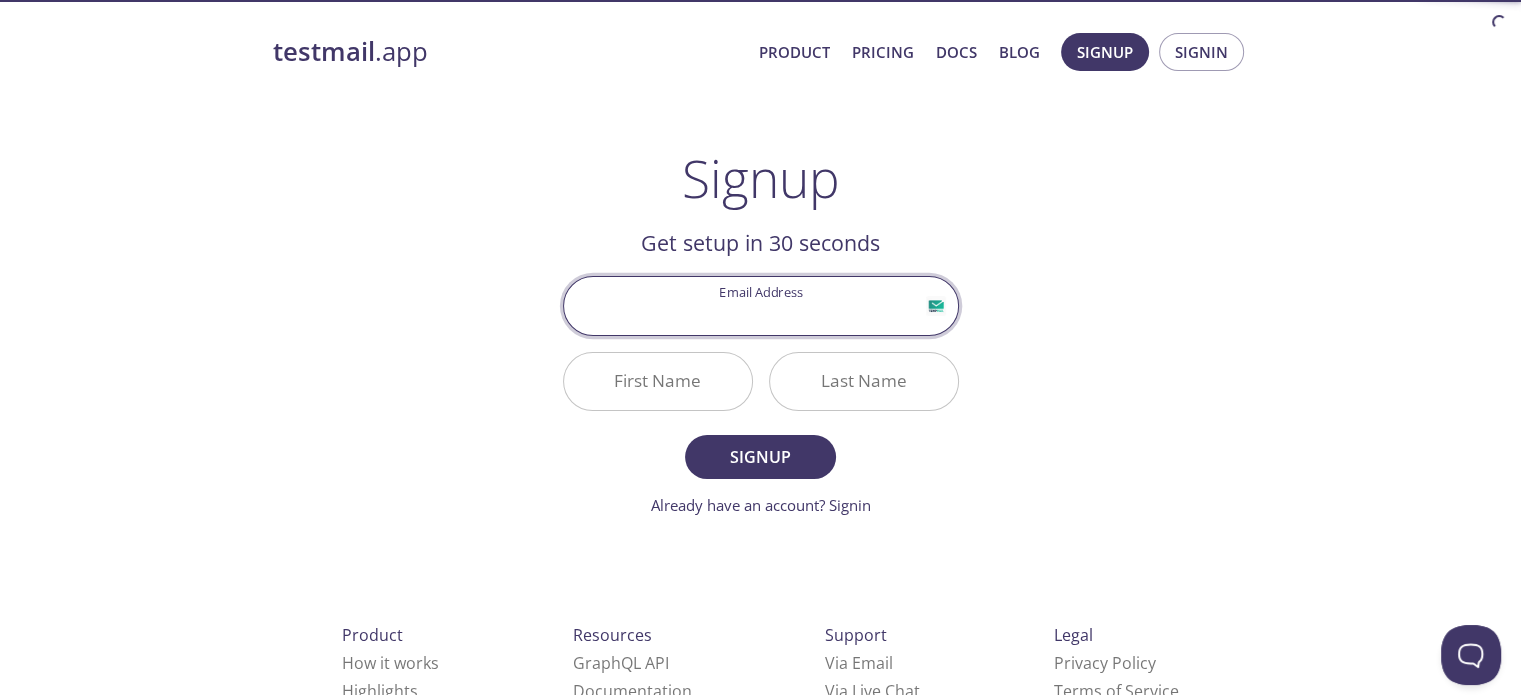click on "Email Address" at bounding box center [761, 305] 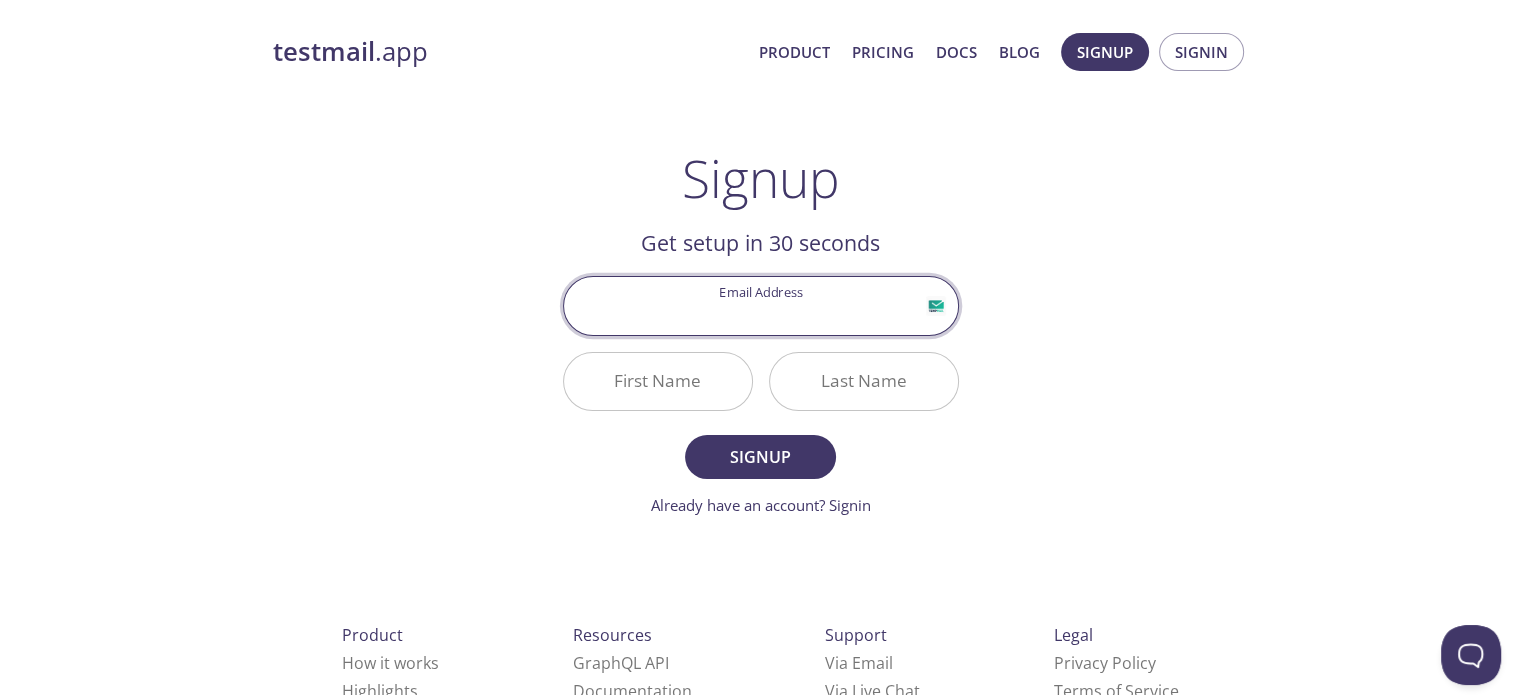 type on "[PERSON_NAME][EMAIL_ADDRESS][DOMAIN_NAME]" 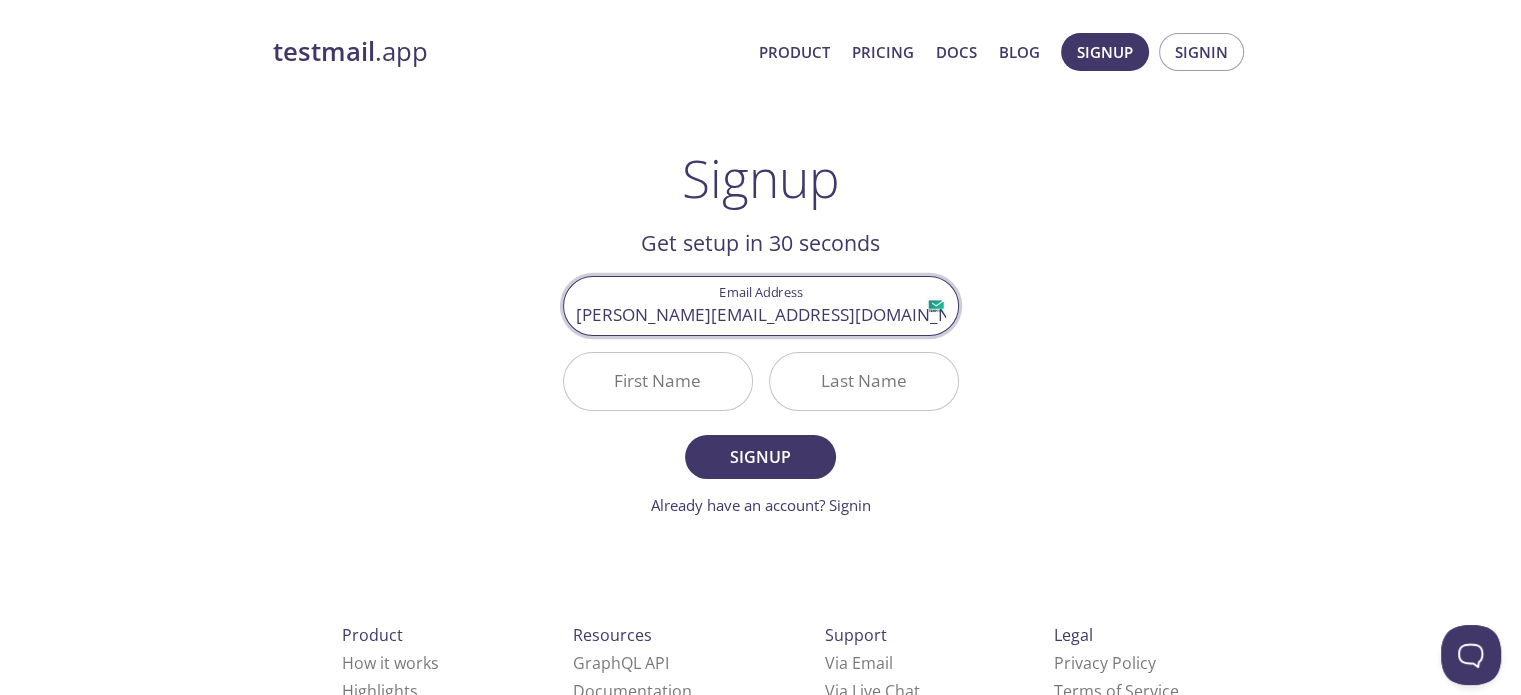 click on "First Name" at bounding box center [658, 381] 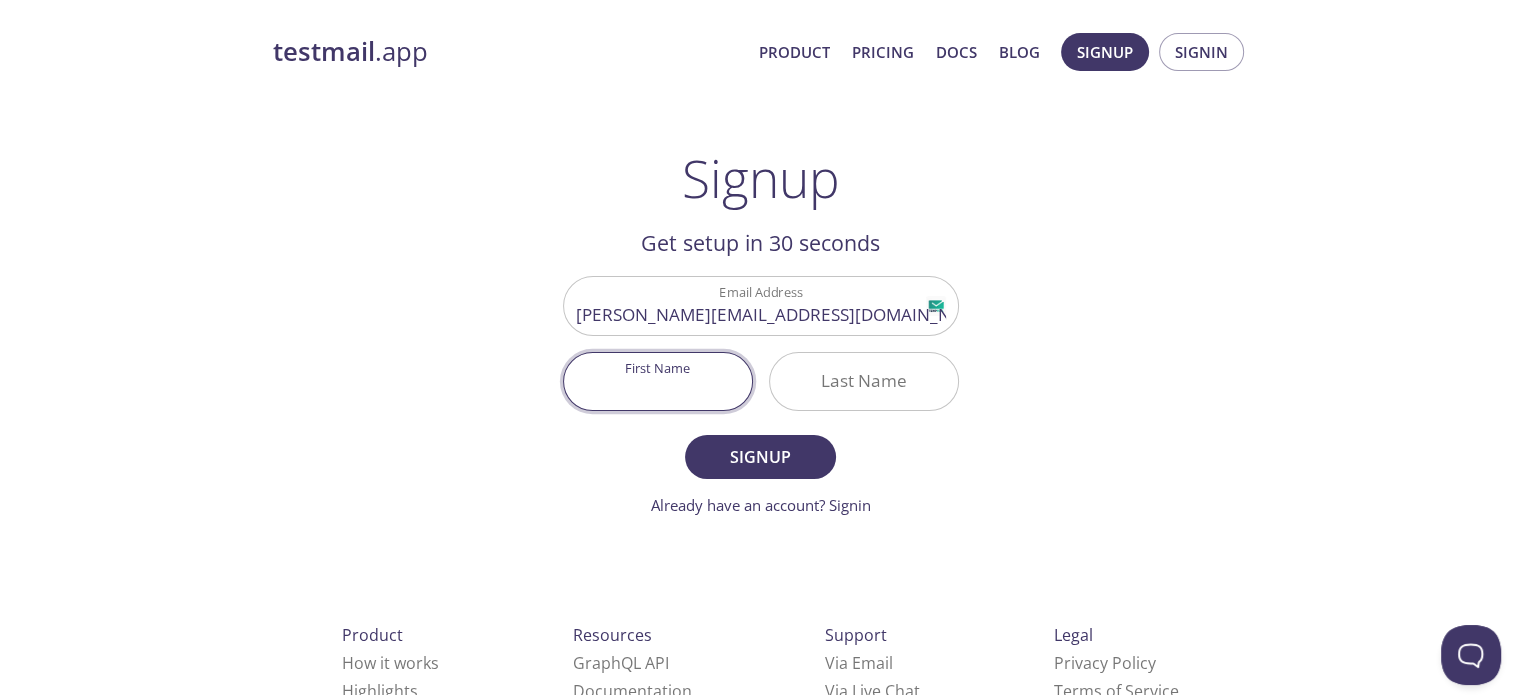 click on "First Name" at bounding box center (658, 381) 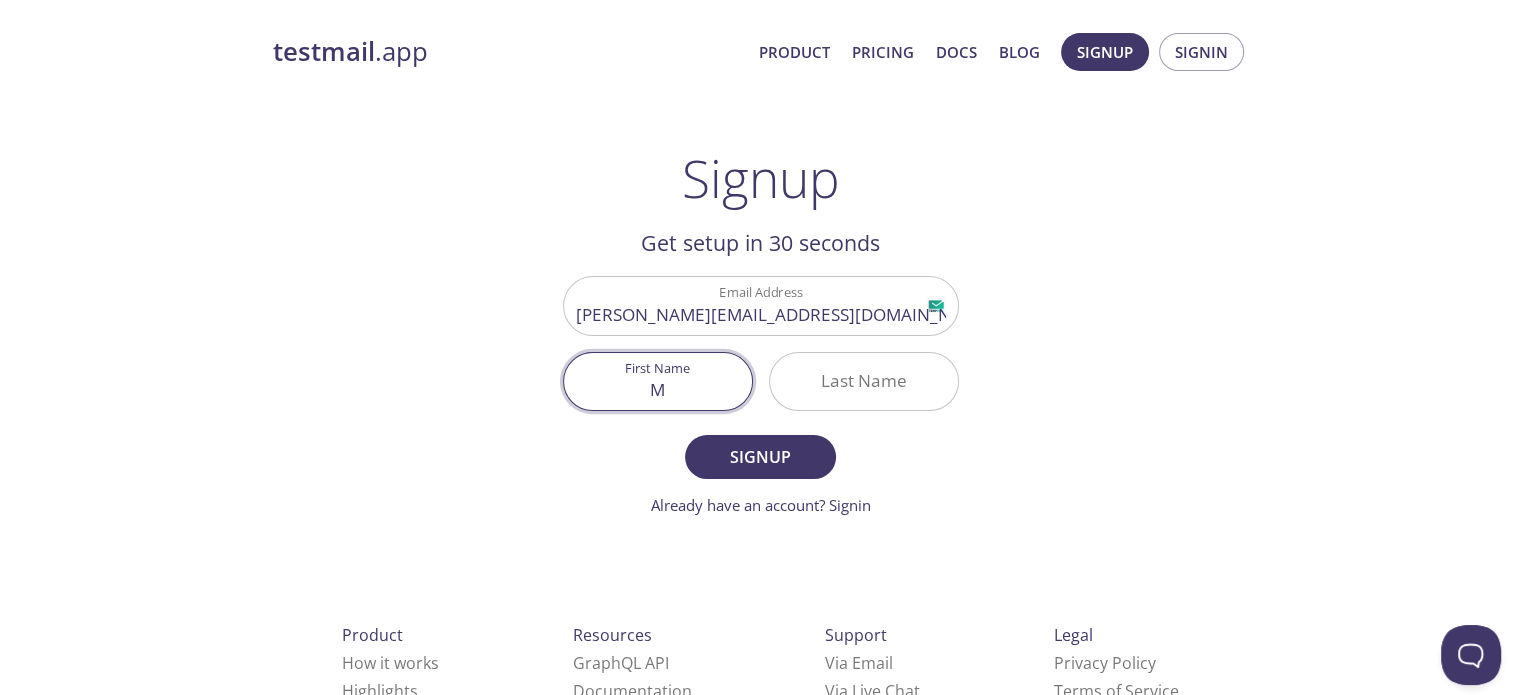 type on "M" 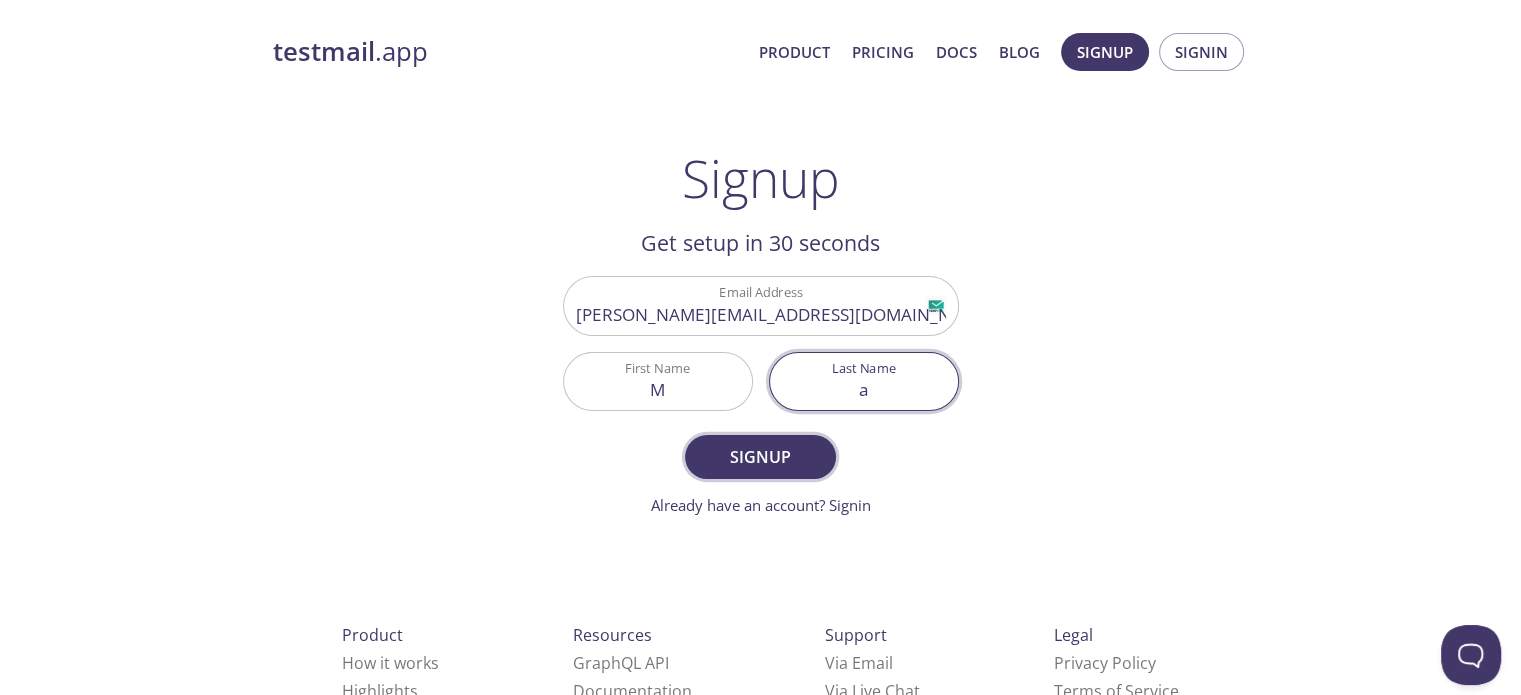 type on "a" 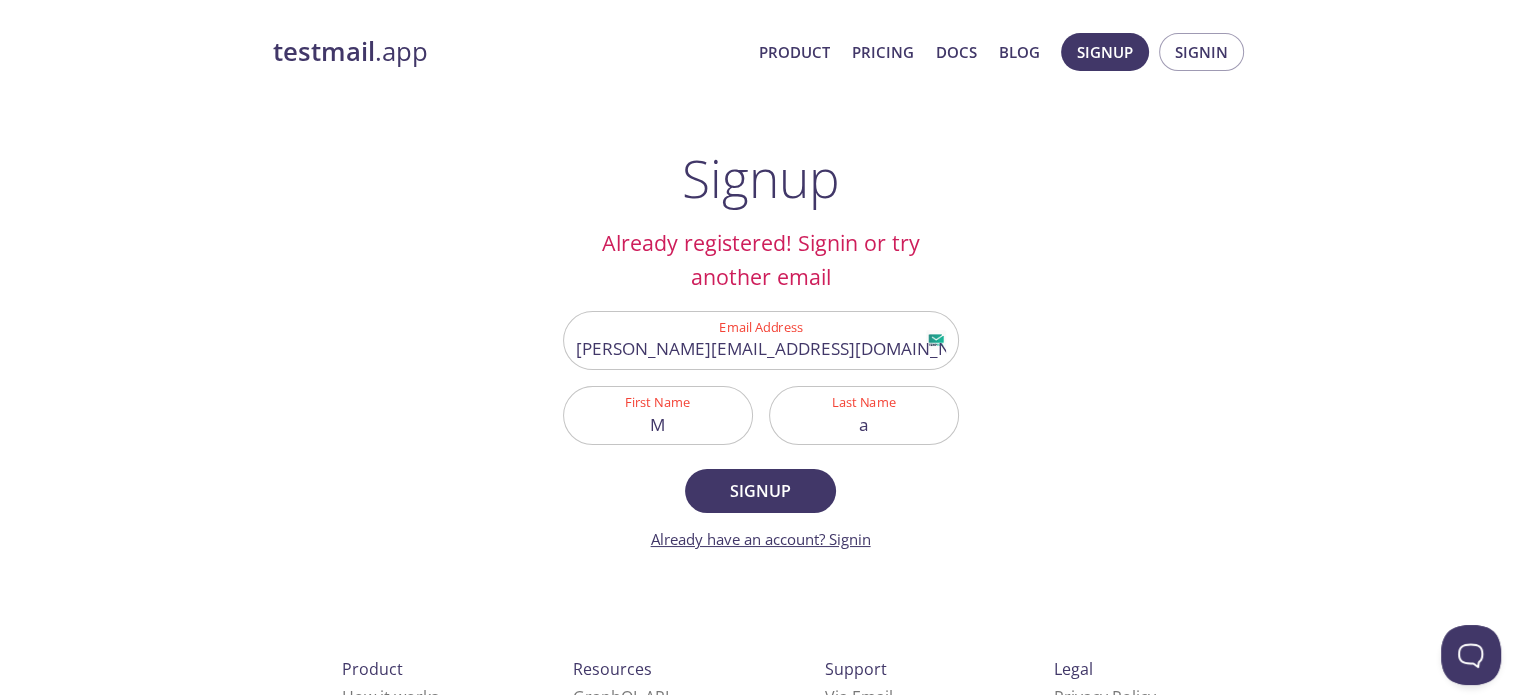 click on "Already have an account? Signin" at bounding box center (761, 539) 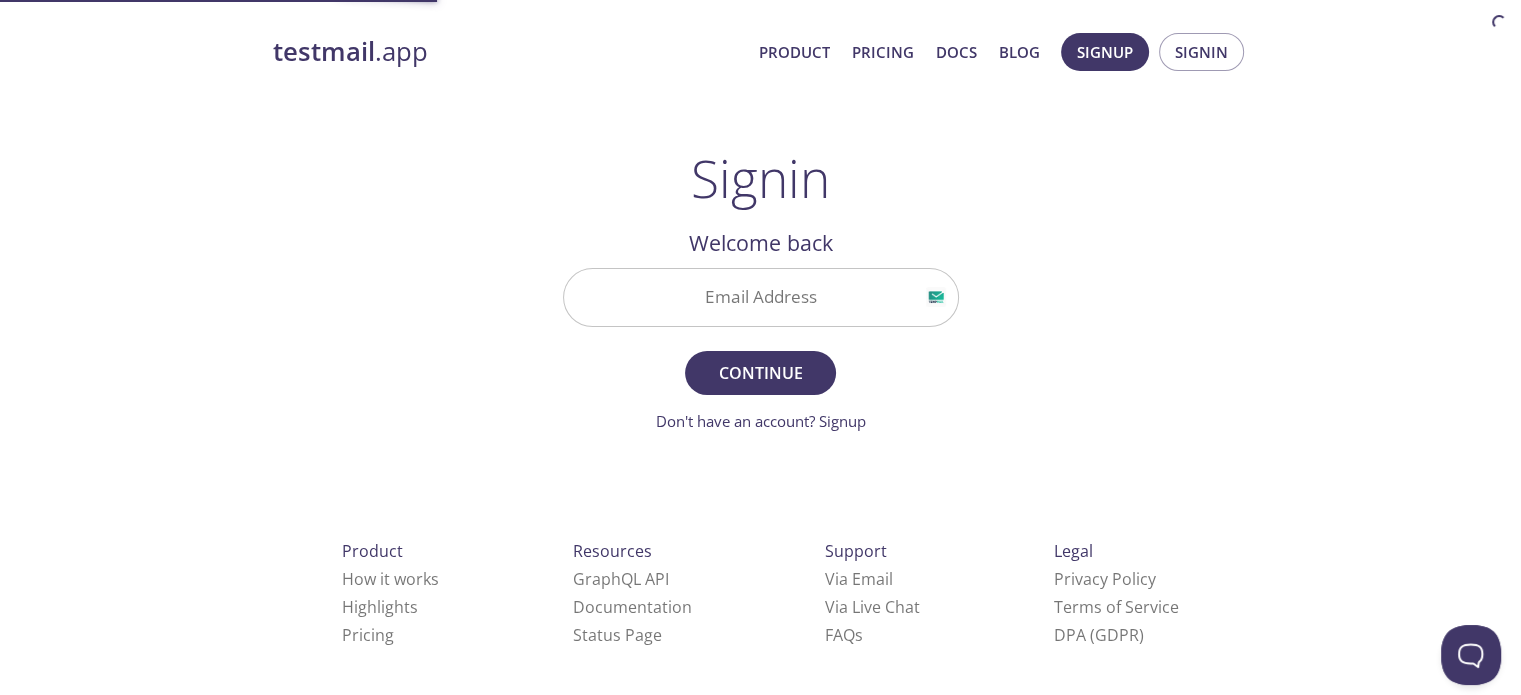 click on "Email Address" at bounding box center (761, 297) 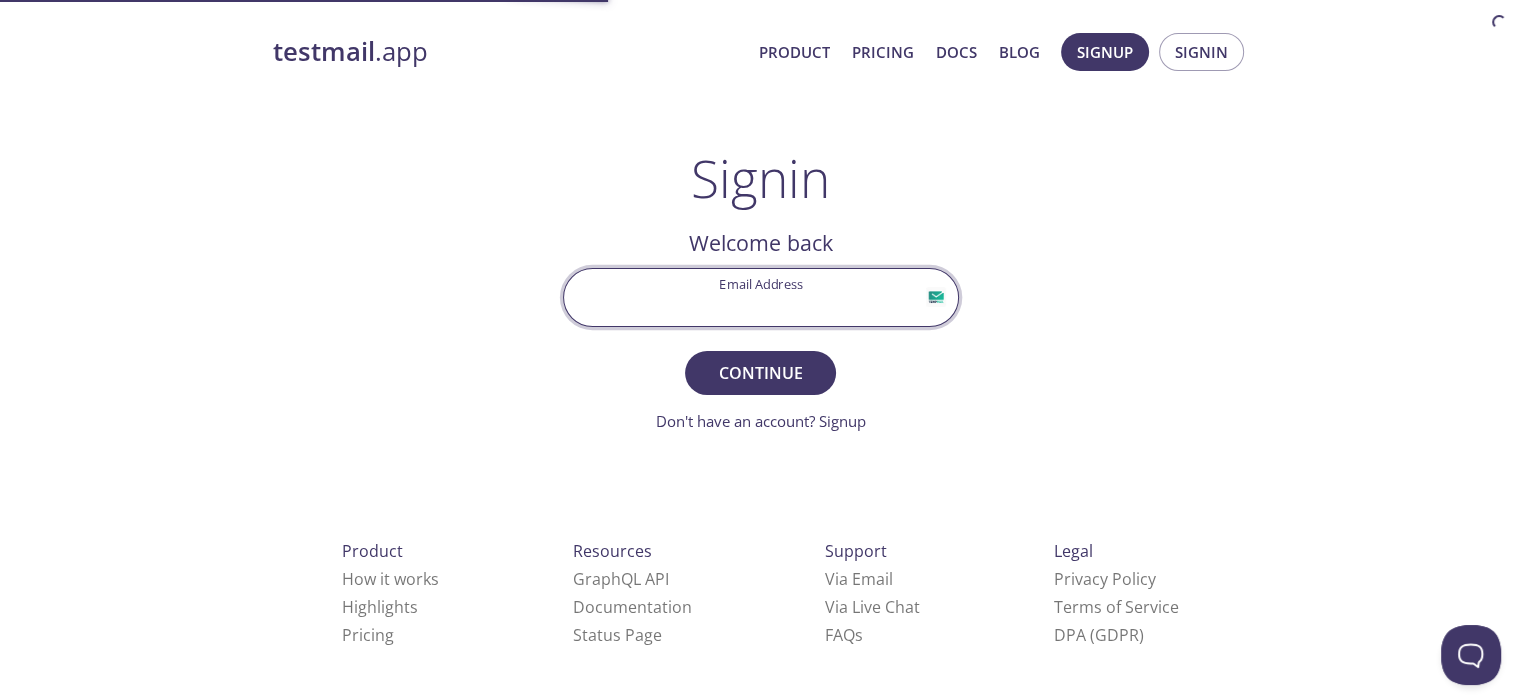 type on "[PERSON_NAME][EMAIL_ADDRESS][DOMAIN_NAME]" 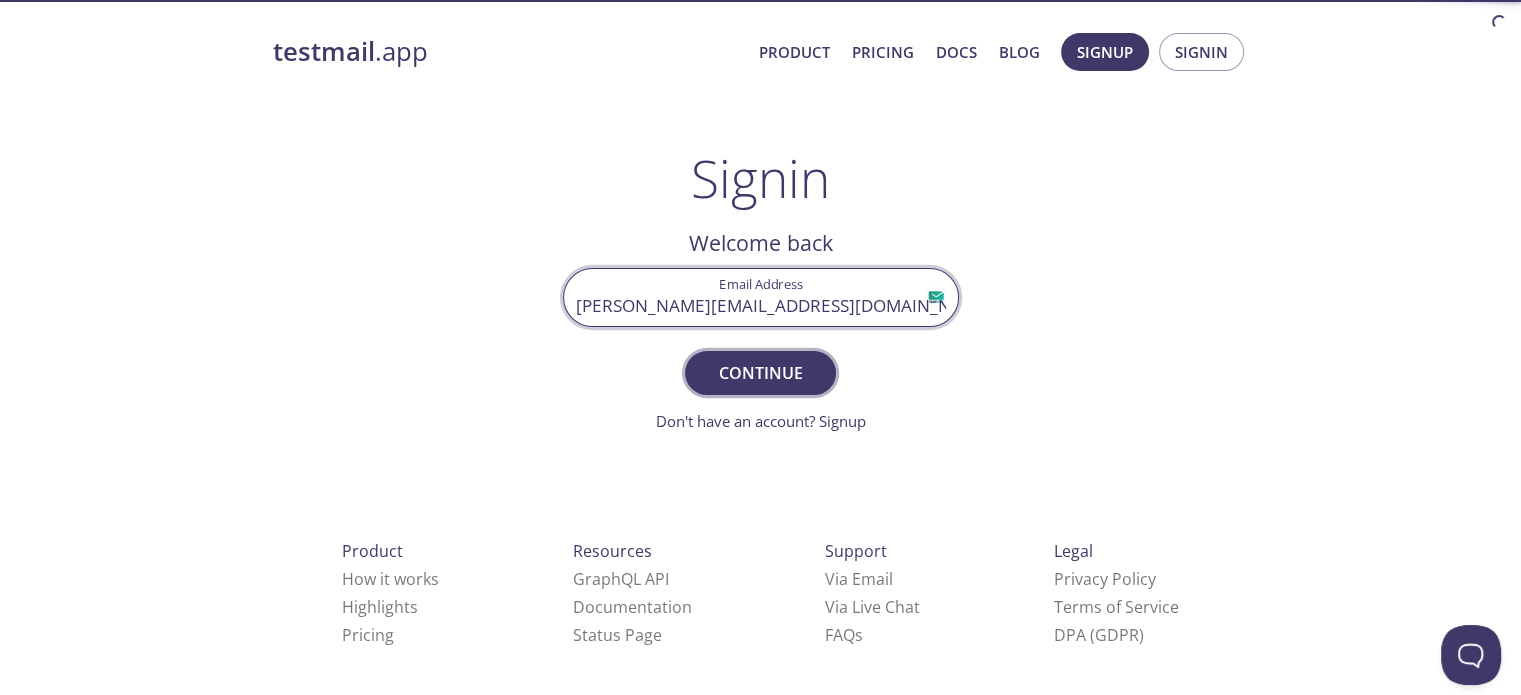 click on "Continue" at bounding box center (760, 373) 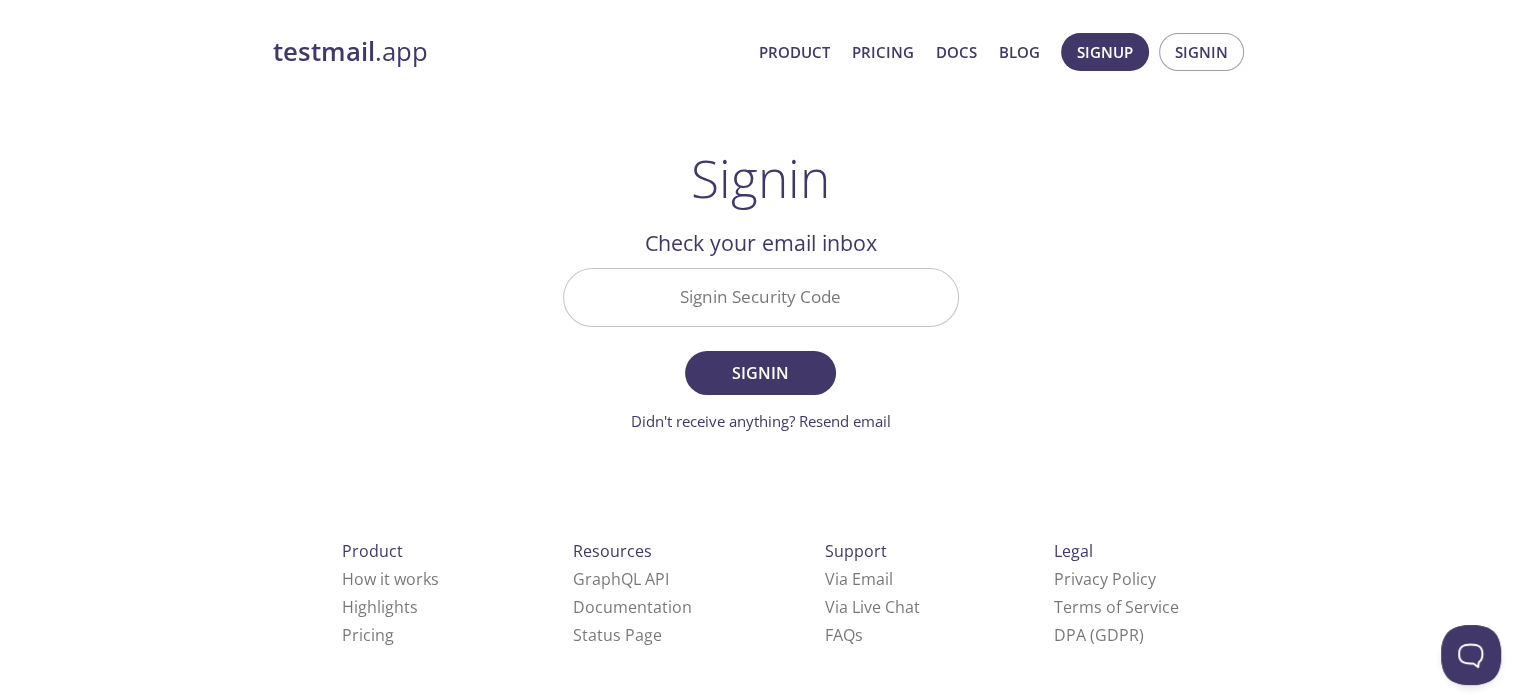 click on "Signin Security Code" at bounding box center [761, 297] 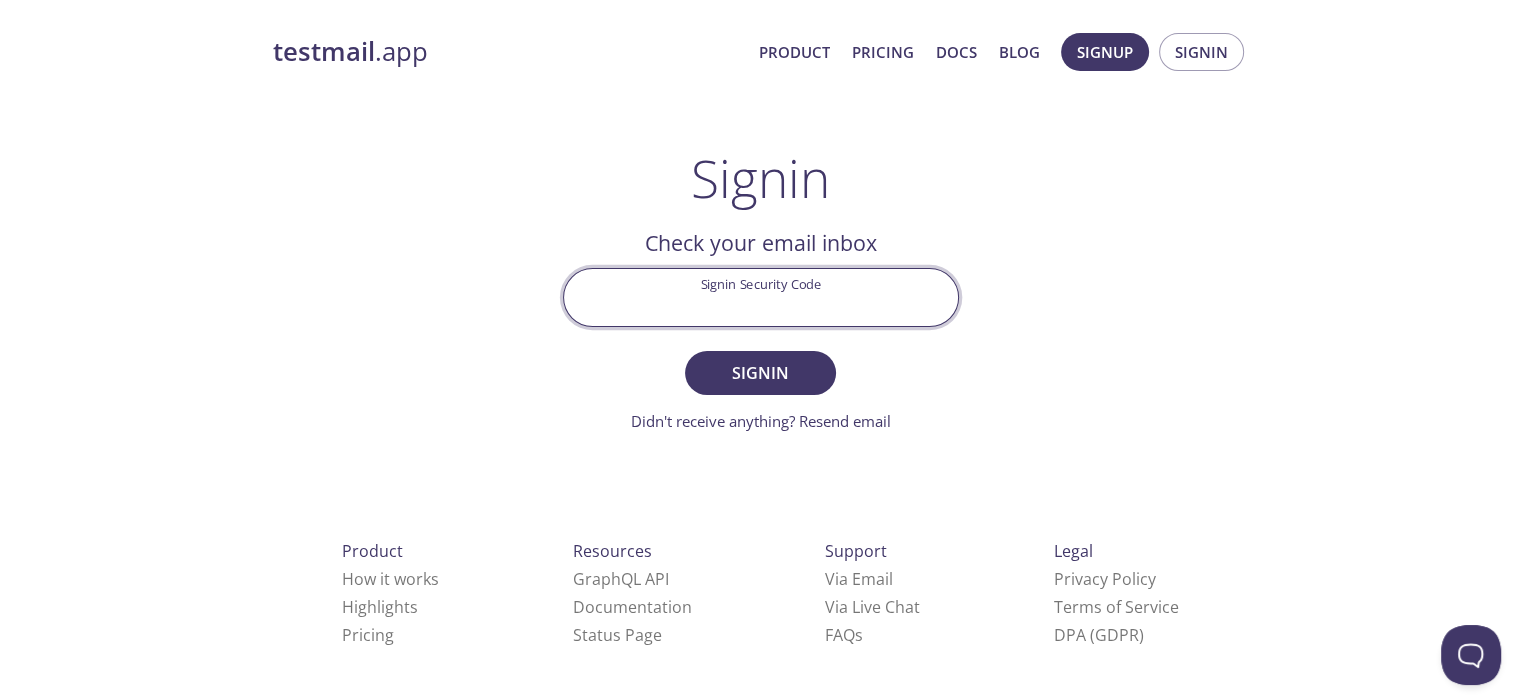 paste on "HTS68XL" 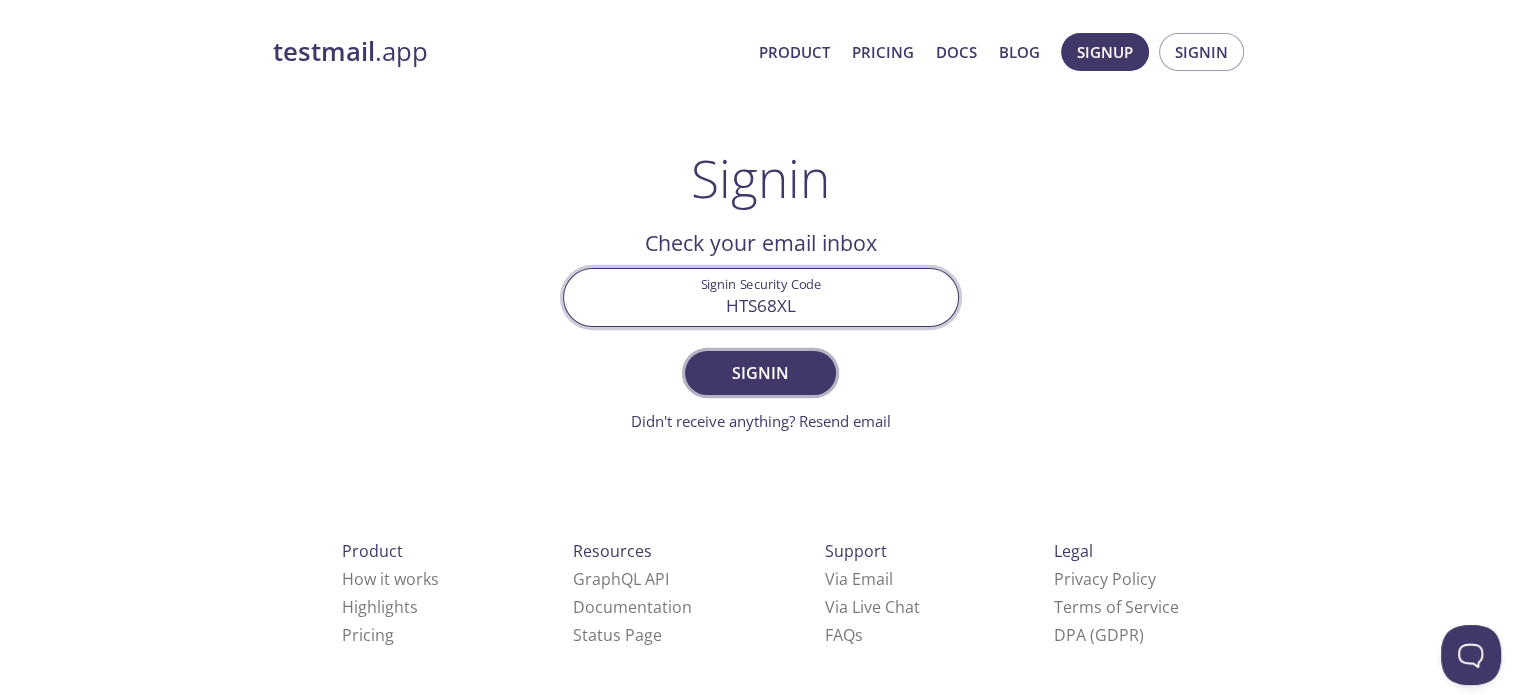 type on "HTS68XL" 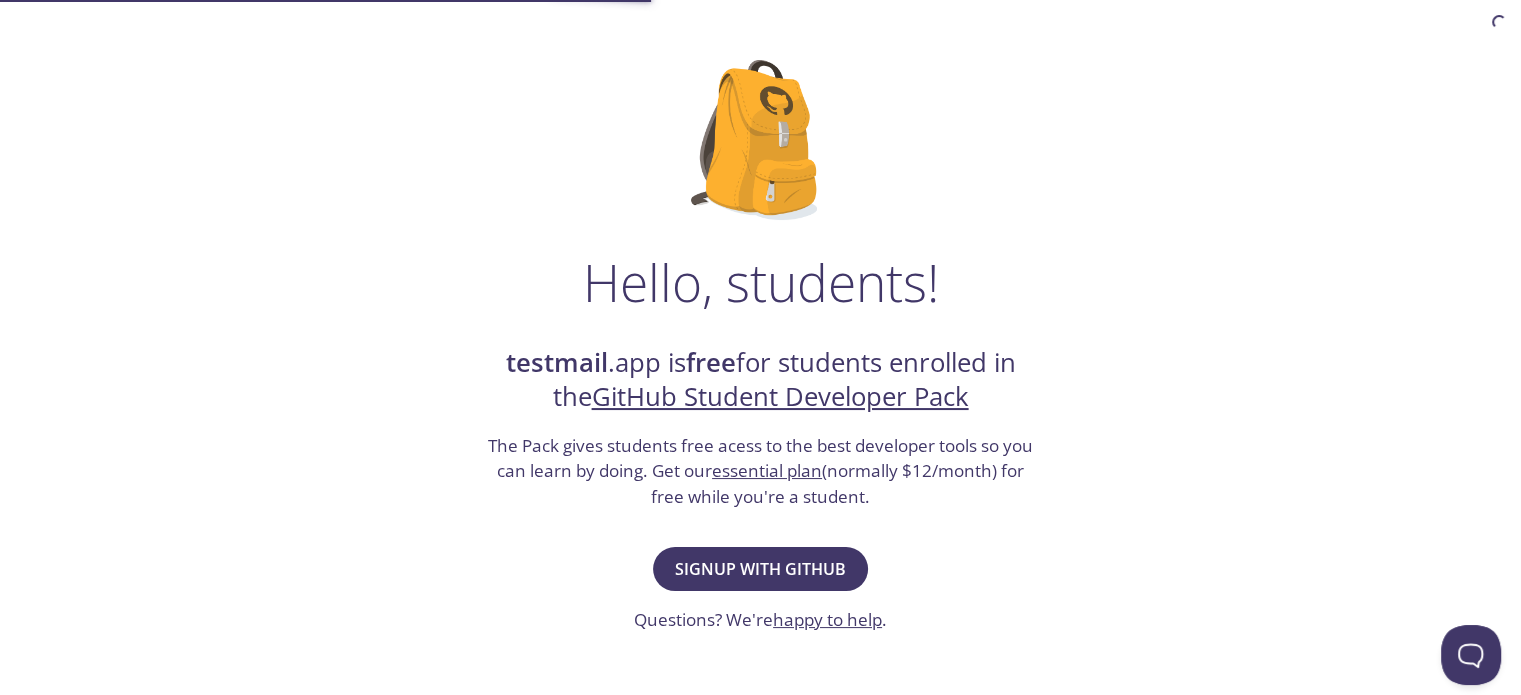 scroll, scrollTop: 100, scrollLeft: 0, axis: vertical 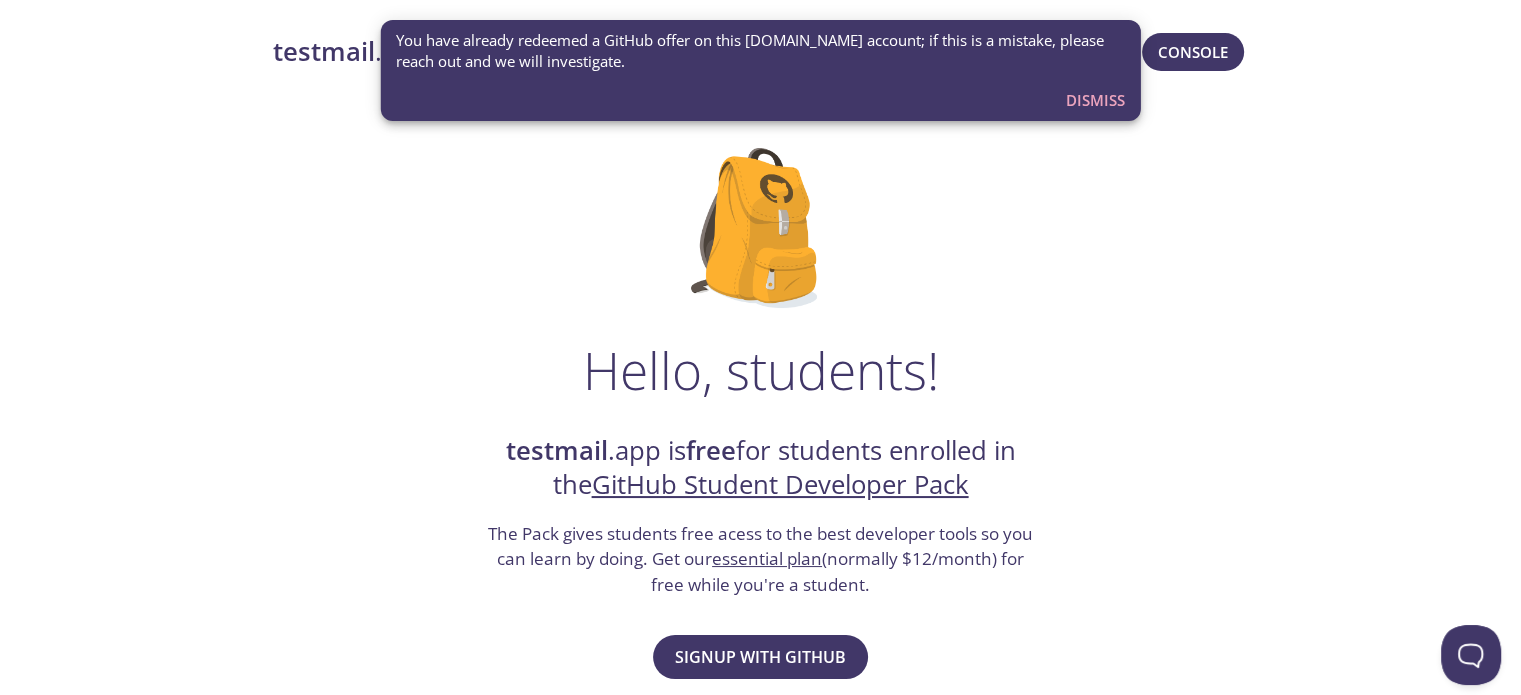 click on "Dismiss" at bounding box center (1095, 100) 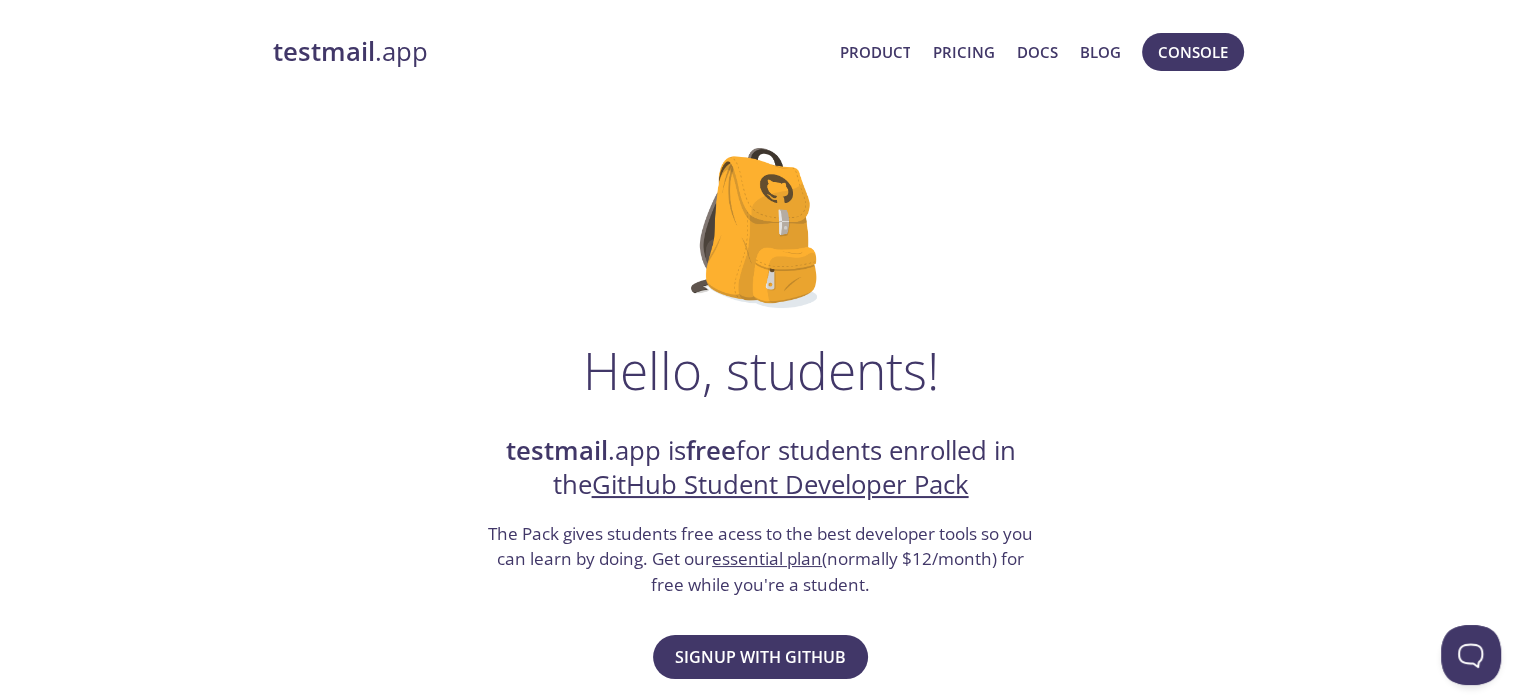 click on "testmail" at bounding box center [324, 51] 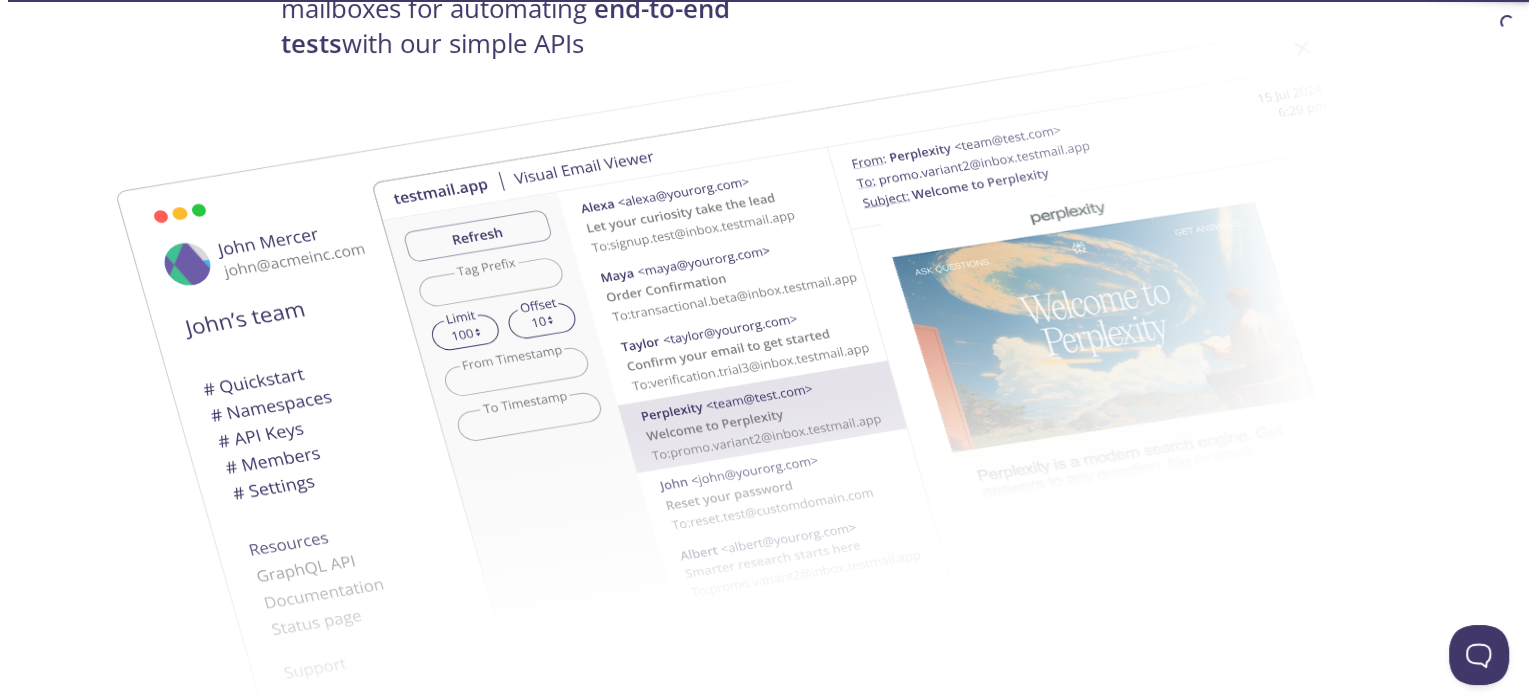 scroll, scrollTop: 0, scrollLeft: 0, axis: both 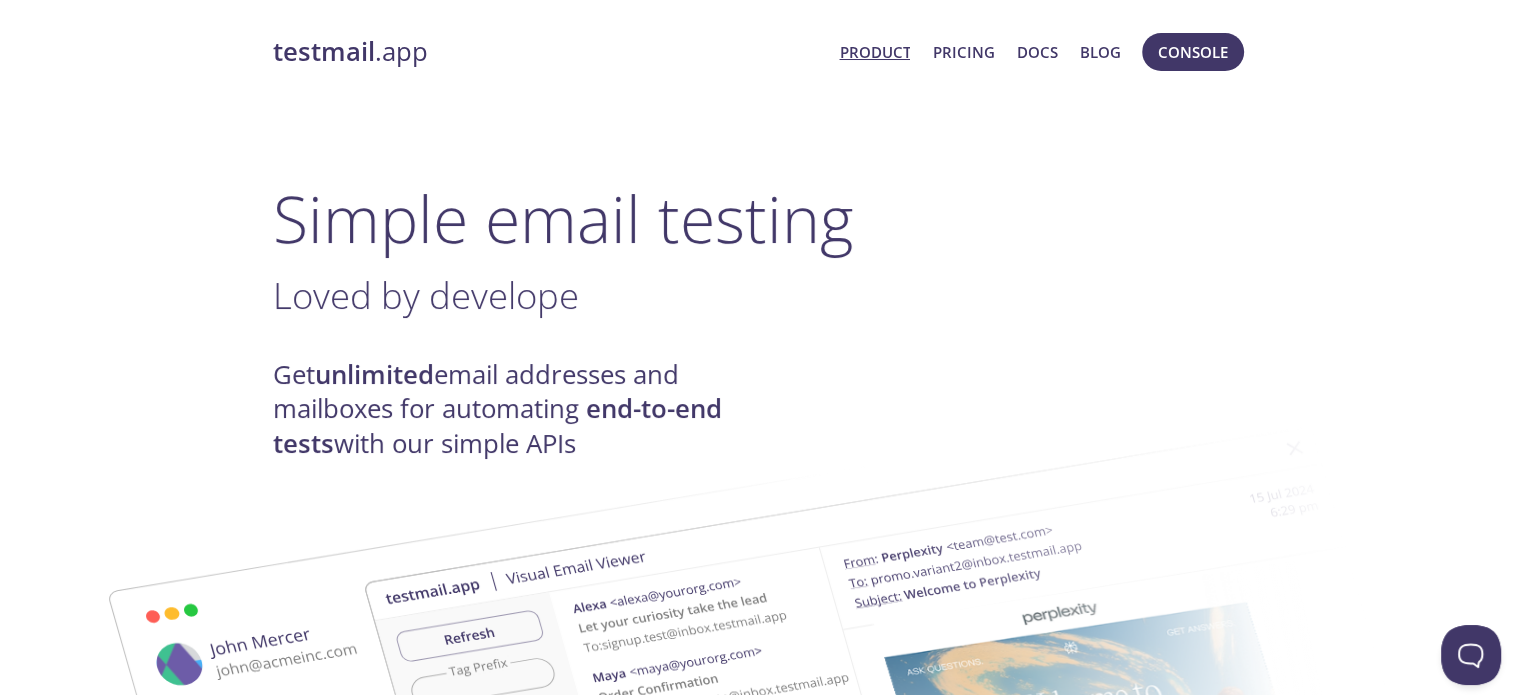 click on "Console" at bounding box center [1193, 52] 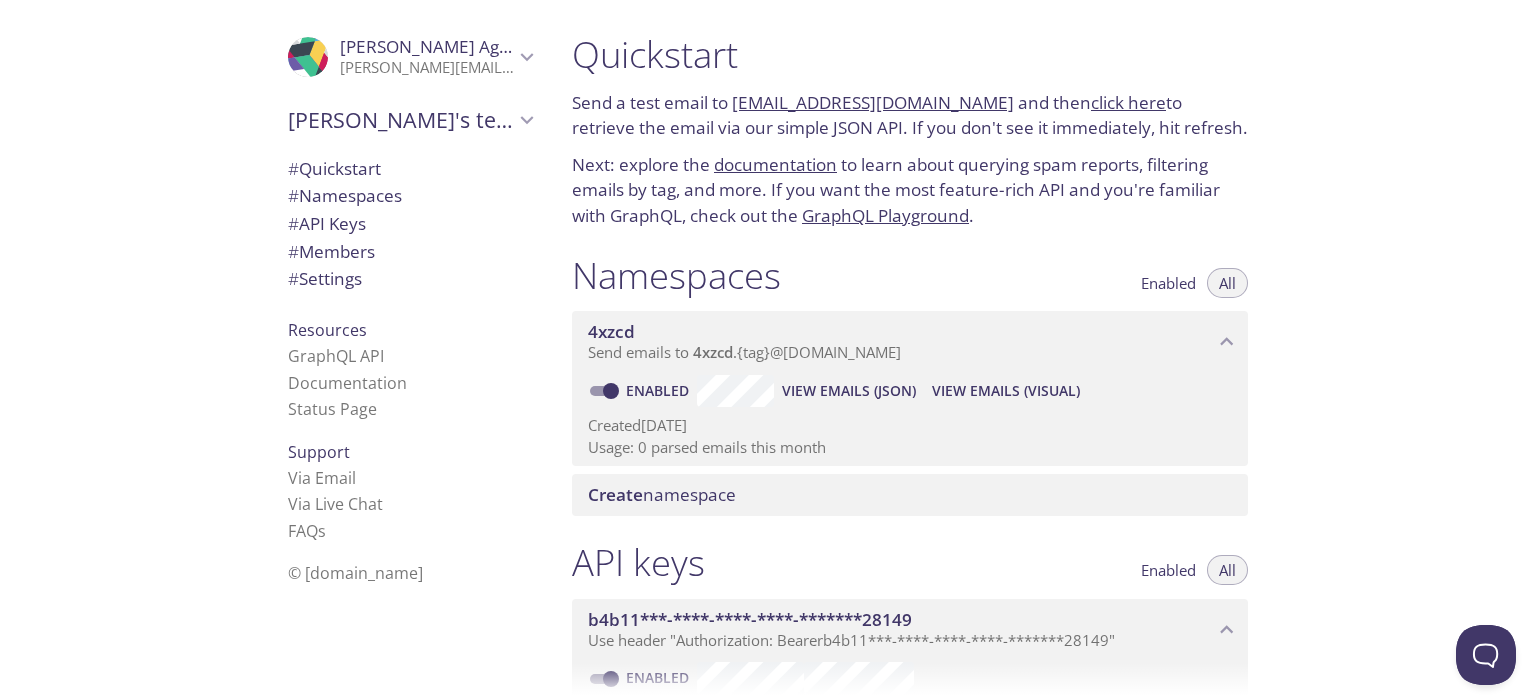 click on "[PERSON_NAME][EMAIL_ADDRESS][DOMAIN_NAME]" at bounding box center [427, 68] 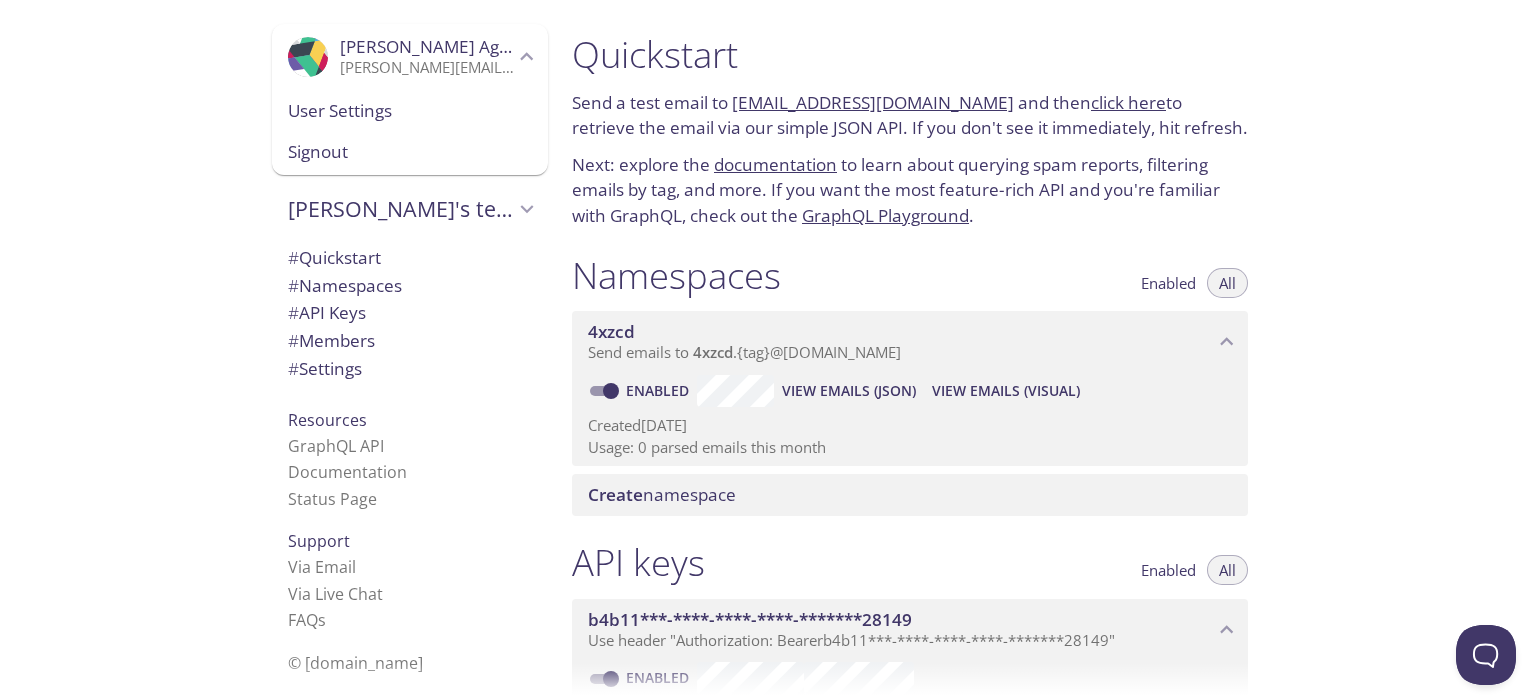 click on "User Settings" at bounding box center (410, 111) 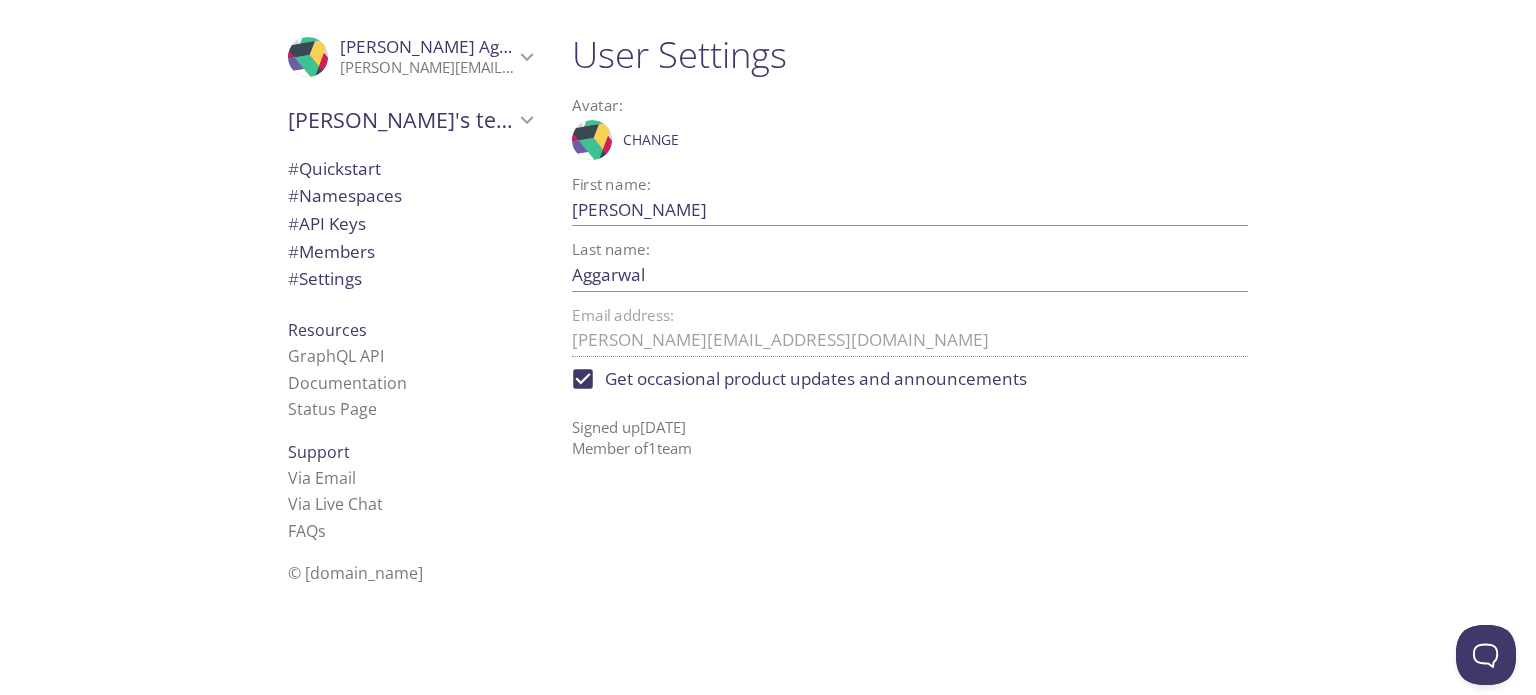 click on "Get occasional product updates and announcements" at bounding box center (816, 379) 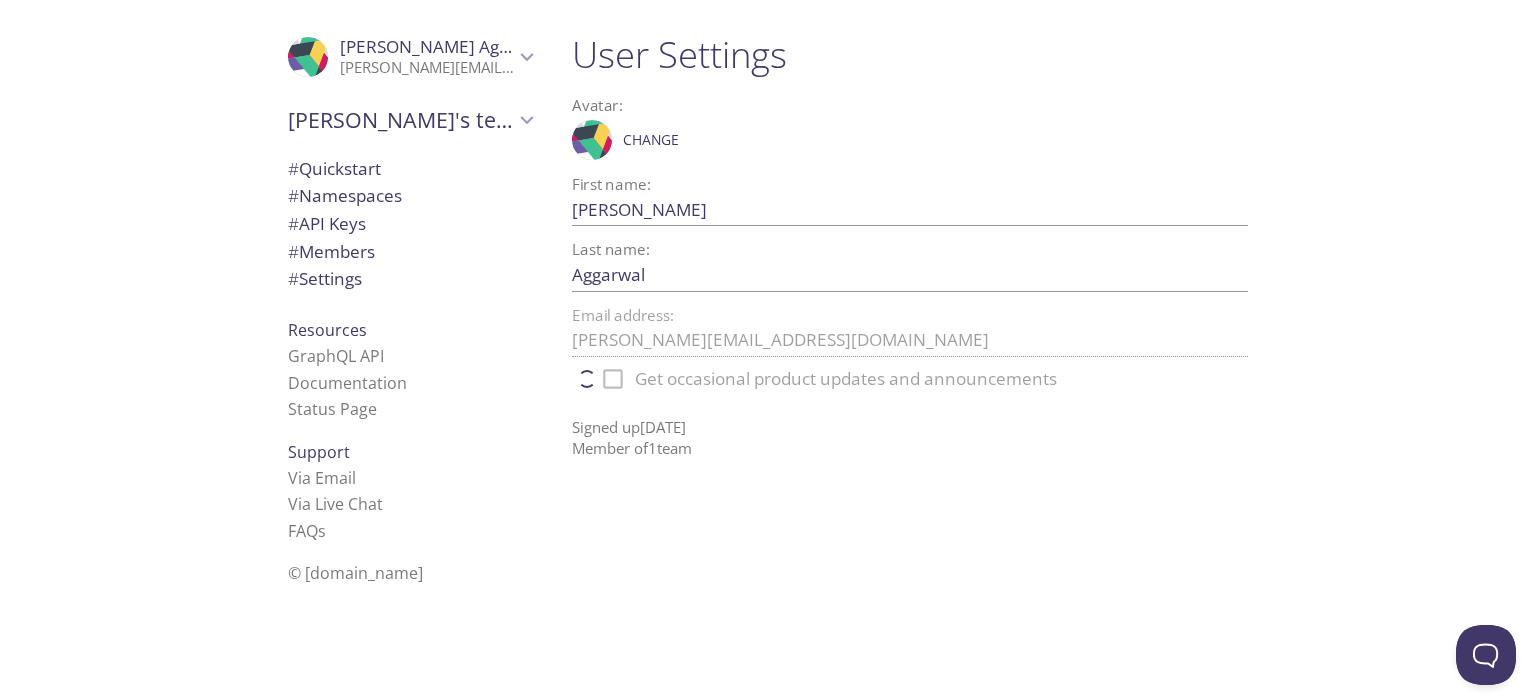 click on "User Settings Avatar:
.cls-1 {
fill: #6d5ca8;
}
.cls-2 {
fill: #3fc191;
}
.cls-3 {
fill: #3b4752;
}
.cls-4 {
fill: #ce1e5b;
}
.cls-5 {
fill: #f8d053;
}
.cls-6 {
fill: #48b0f7;
}
.cls-7 {
fill: #d7d9db;
}
ProfilePic Change Save First name: Mayank Save Last name: Aggarwal Save Email address: mayank.420.m@gmail.com Get occasional product updates and announcements Signed up  2 Mar 2024 Member of  1  team" at bounding box center [918, 347] 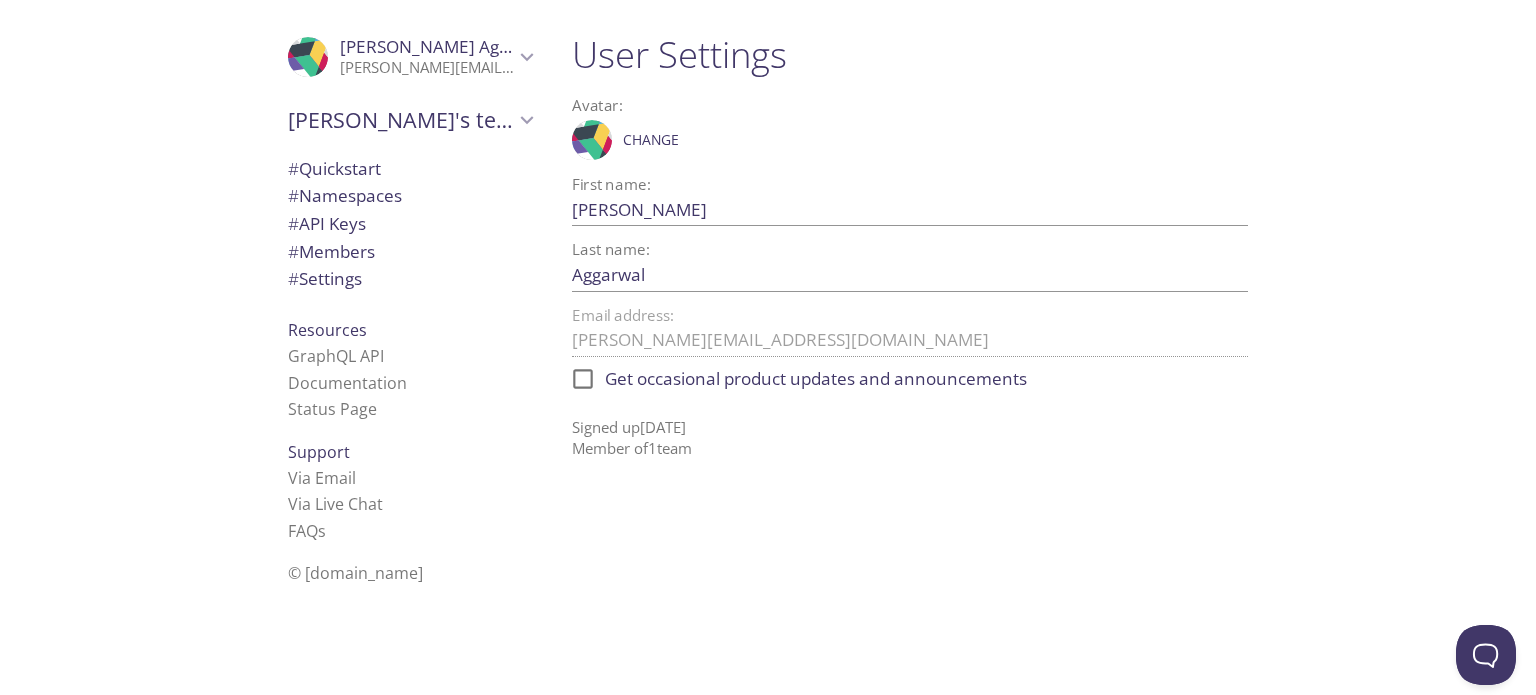click on "#  Settings" at bounding box center (410, 279) 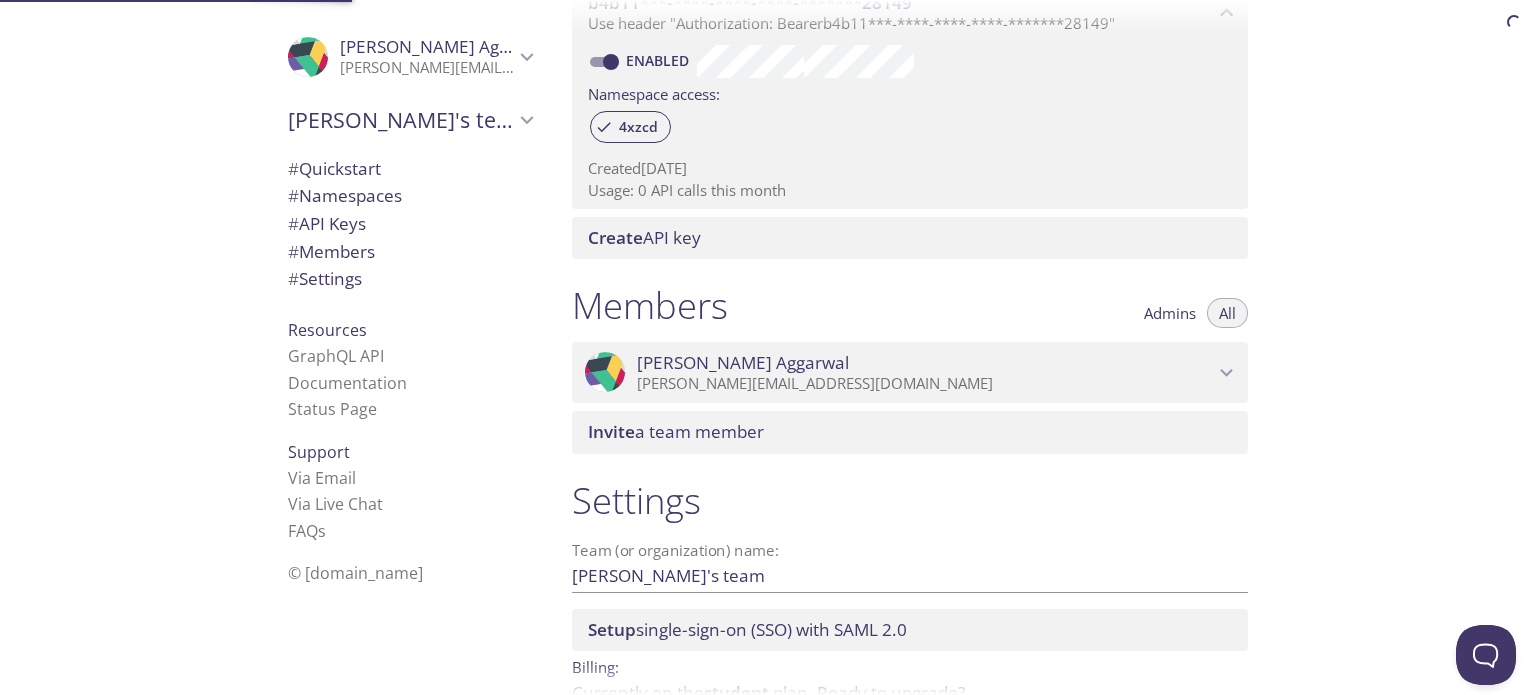 scroll, scrollTop: 727, scrollLeft: 0, axis: vertical 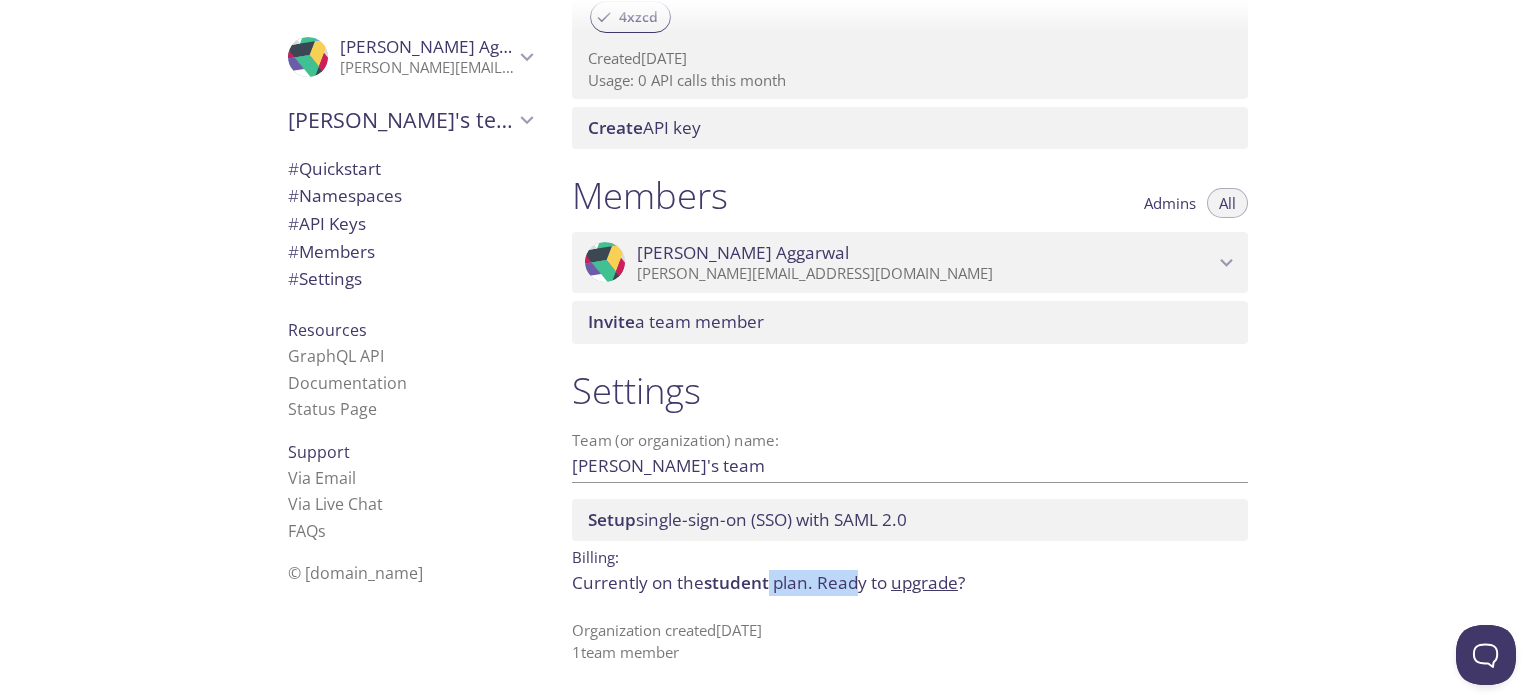 click on "Currently on the  student   plan.   Ready to   upgrade ?" at bounding box center (910, 583) 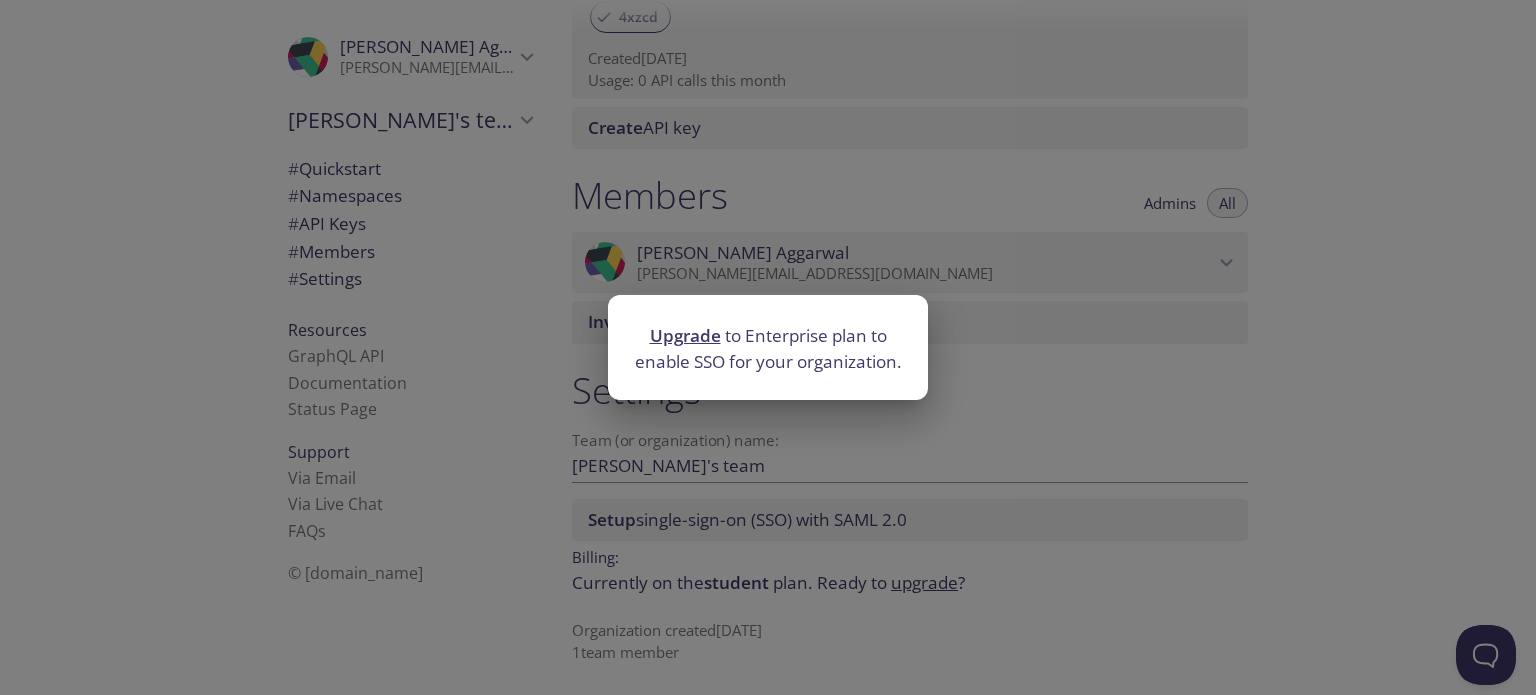 click on "Upgrade   to Enterprise plan to enable SSO for your organization." at bounding box center (768, 347) 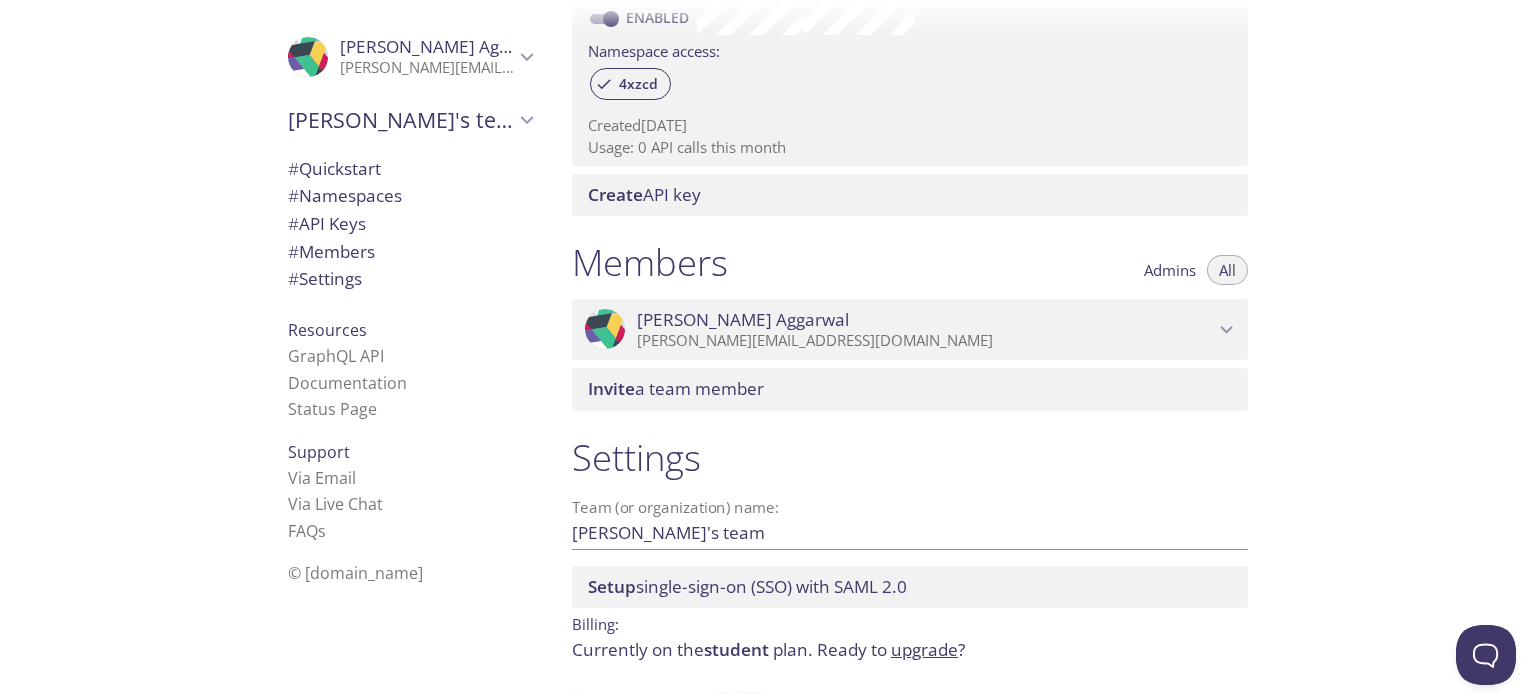 scroll, scrollTop: 627, scrollLeft: 0, axis: vertical 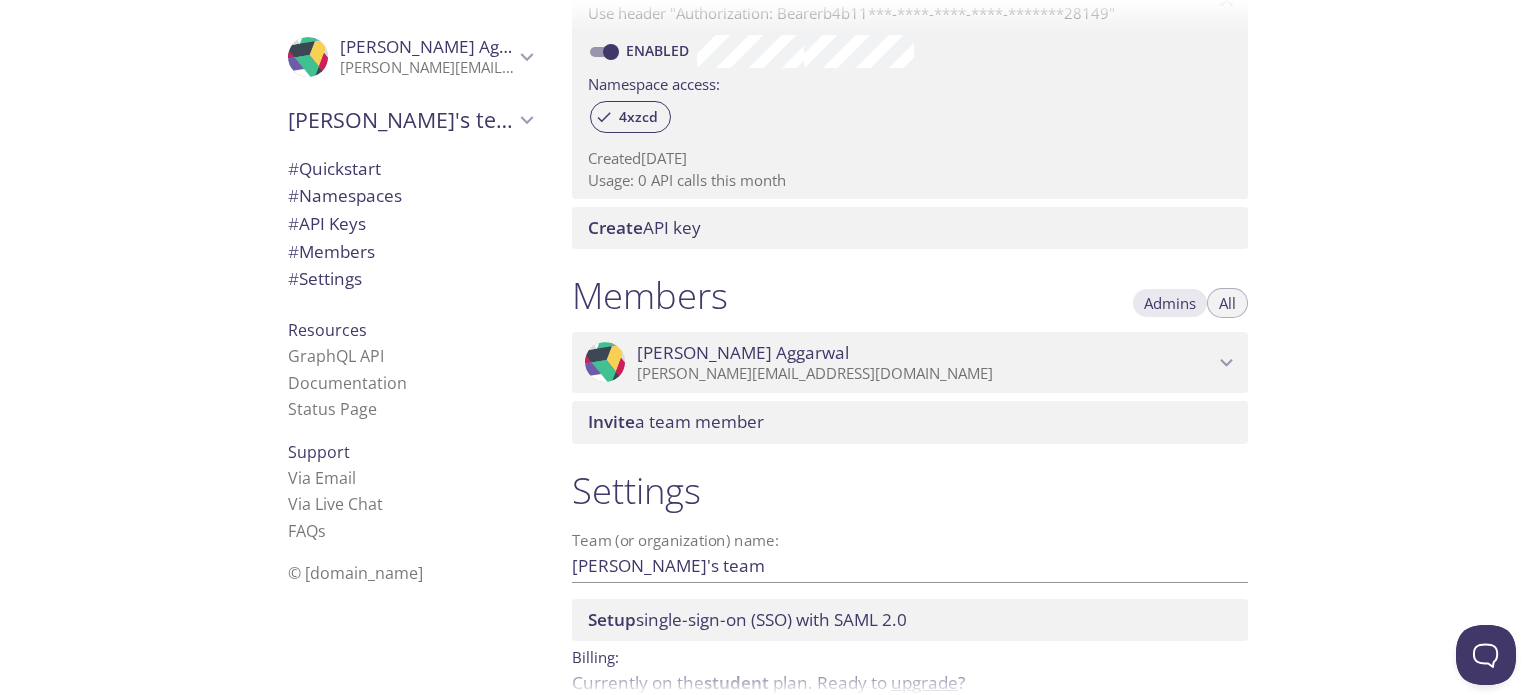 click on "Admins" at bounding box center [1170, 303] 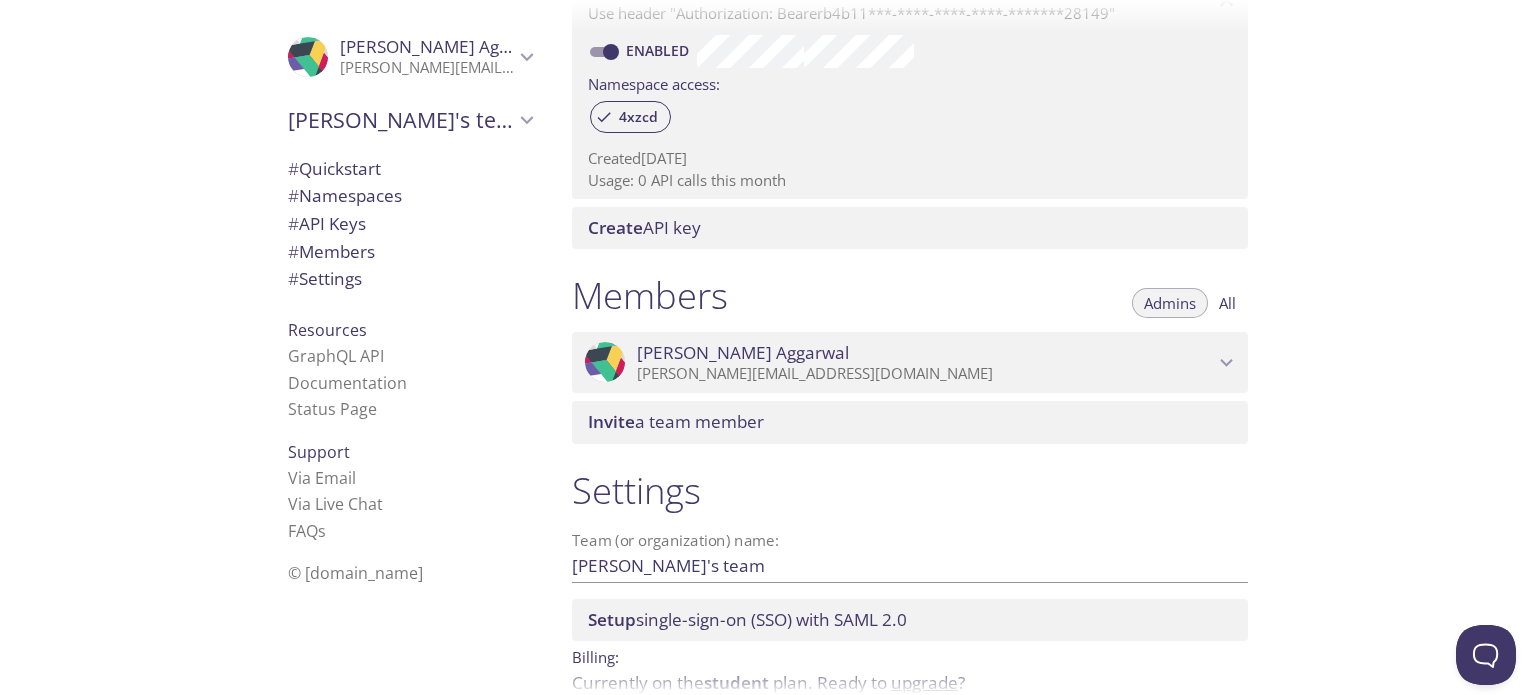scroll, scrollTop: 427, scrollLeft: 0, axis: vertical 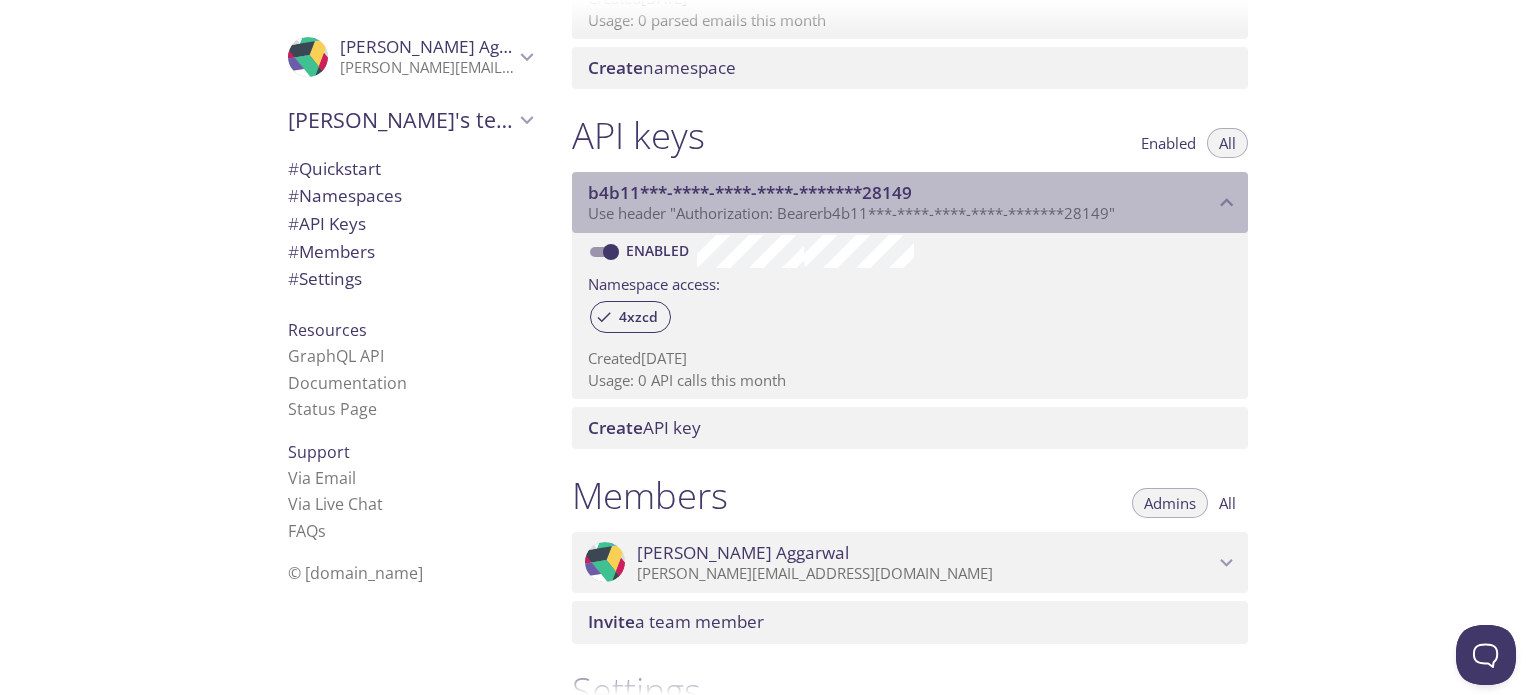 click on "Use header "Authorization: Bearer  b4b11***-****-****-****-*******28149 "" at bounding box center (901, 214) 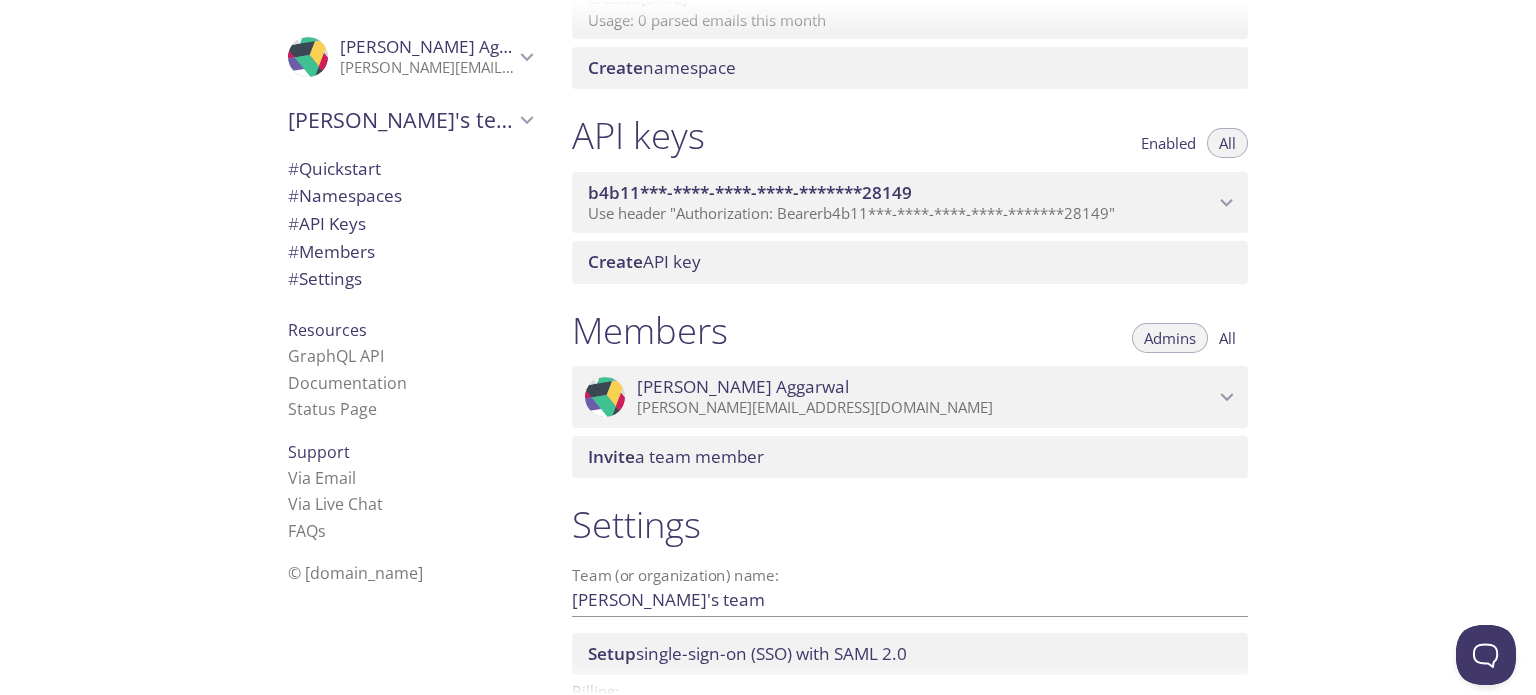 click on "Use header "Authorization: Bearer  b4b11***-****-****-****-*******28149 "" at bounding box center [901, 214] 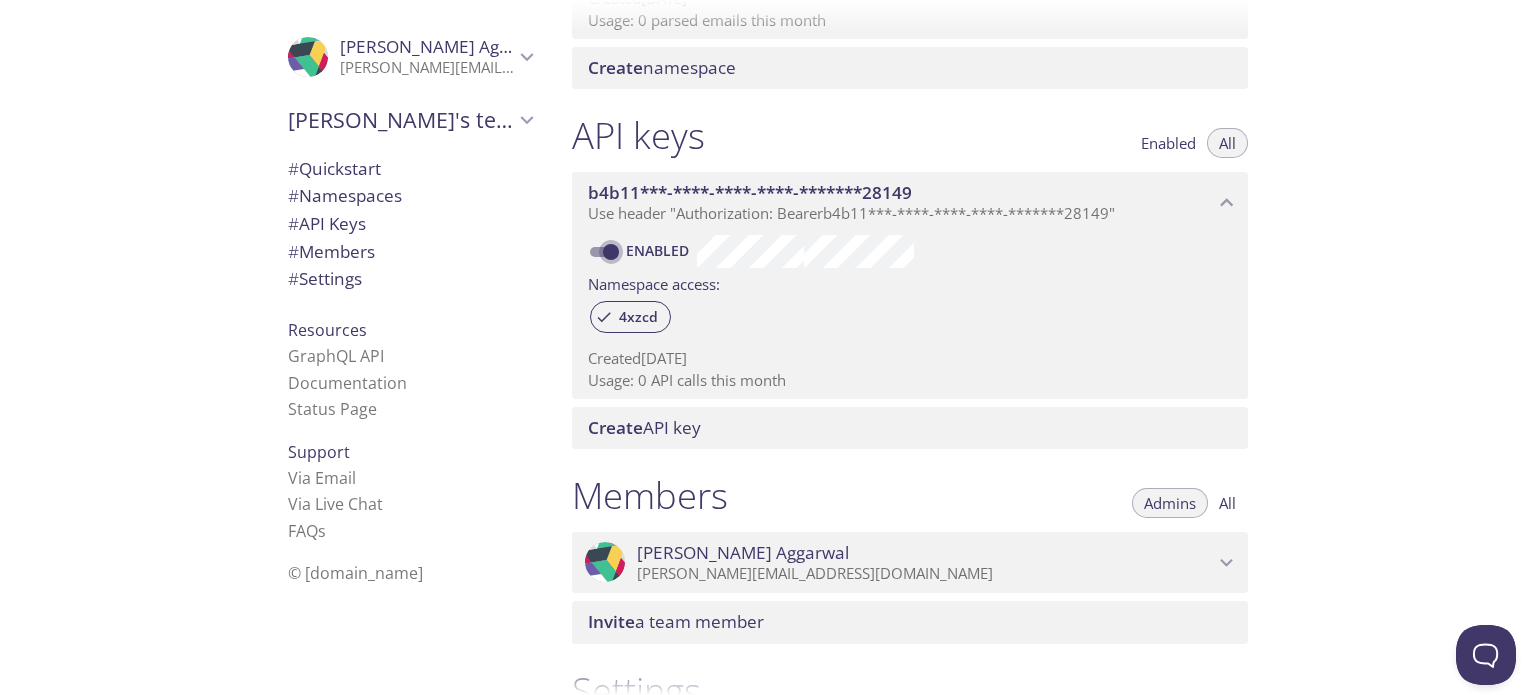 click on "Enabled" at bounding box center [611, 252] 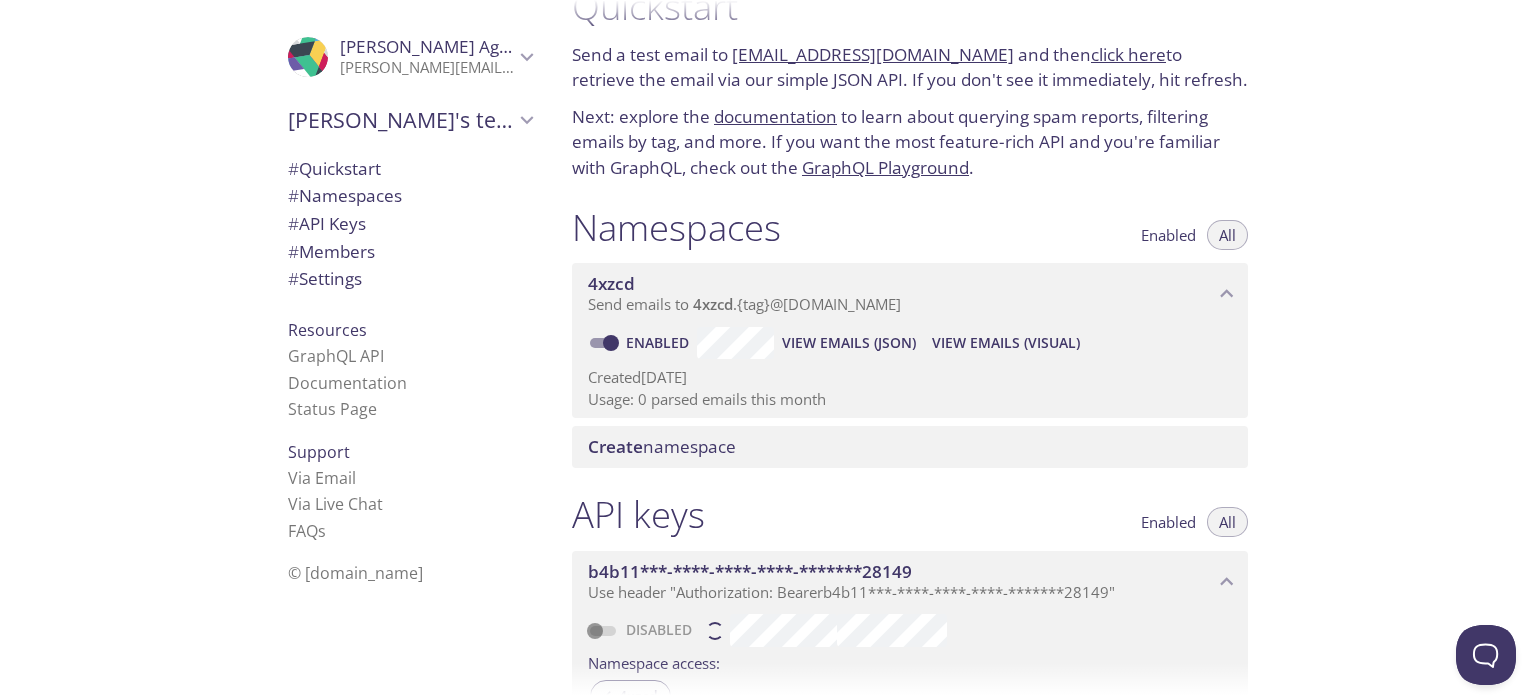 scroll, scrollTop: 0, scrollLeft: 0, axis: both 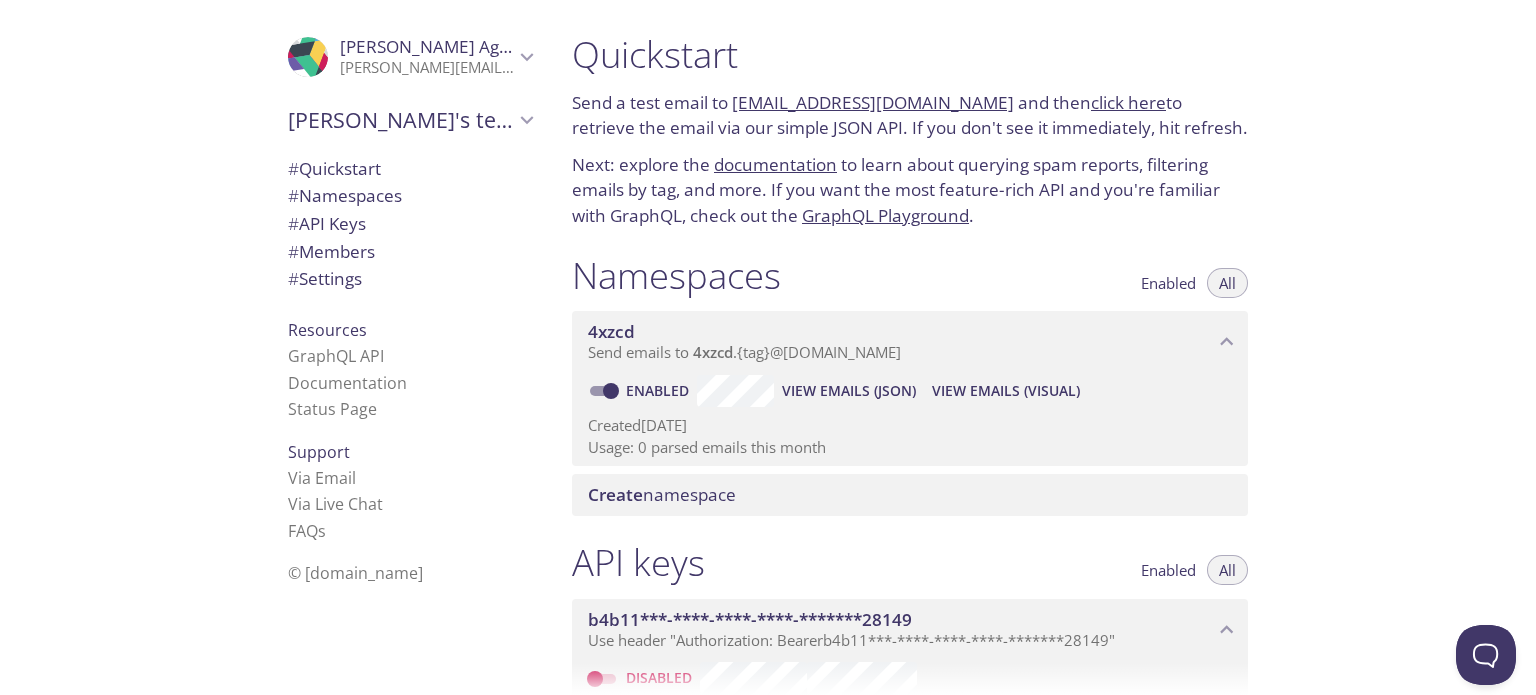 click on "Enabled" at bounding box center [611, 391] 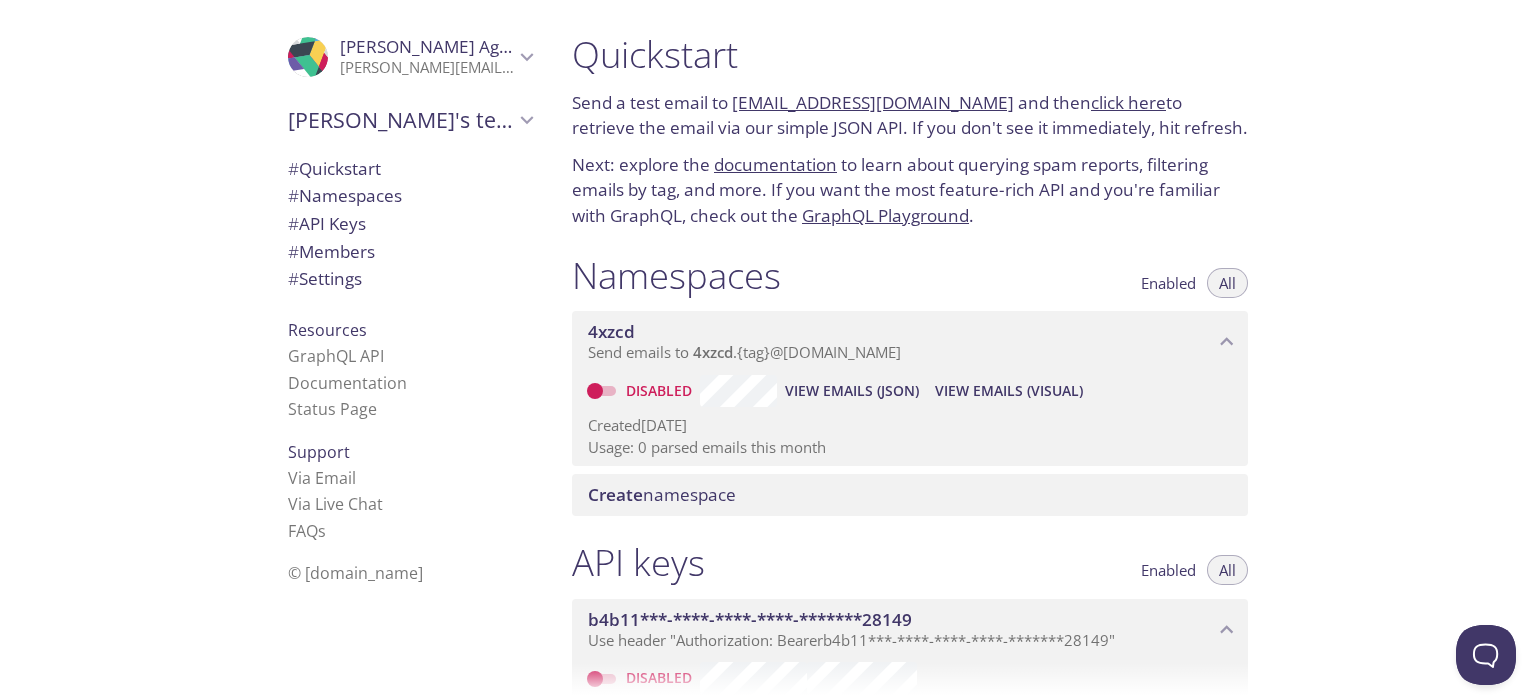 click on "#  Namespaces" at bounding box center (345, 195) 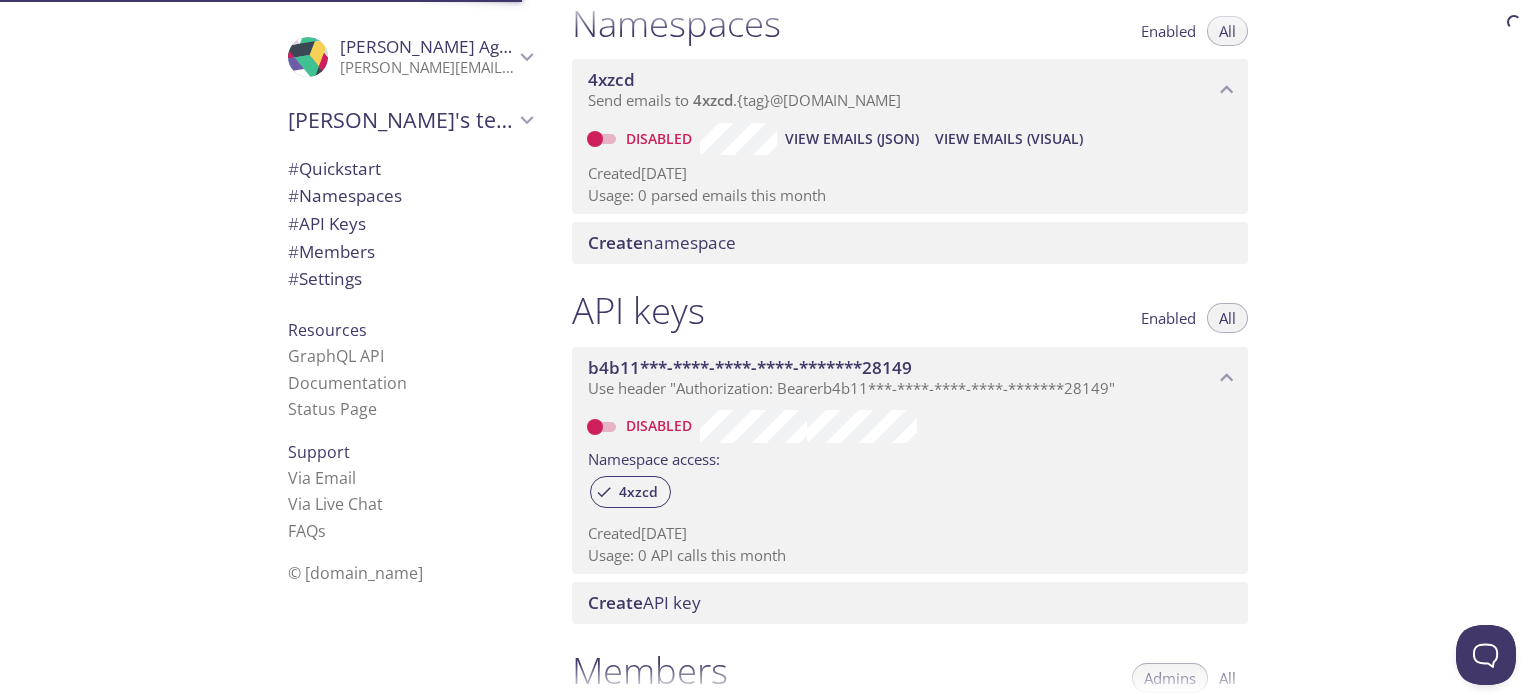 click on "#  Members" at bounding box center [410, 252] 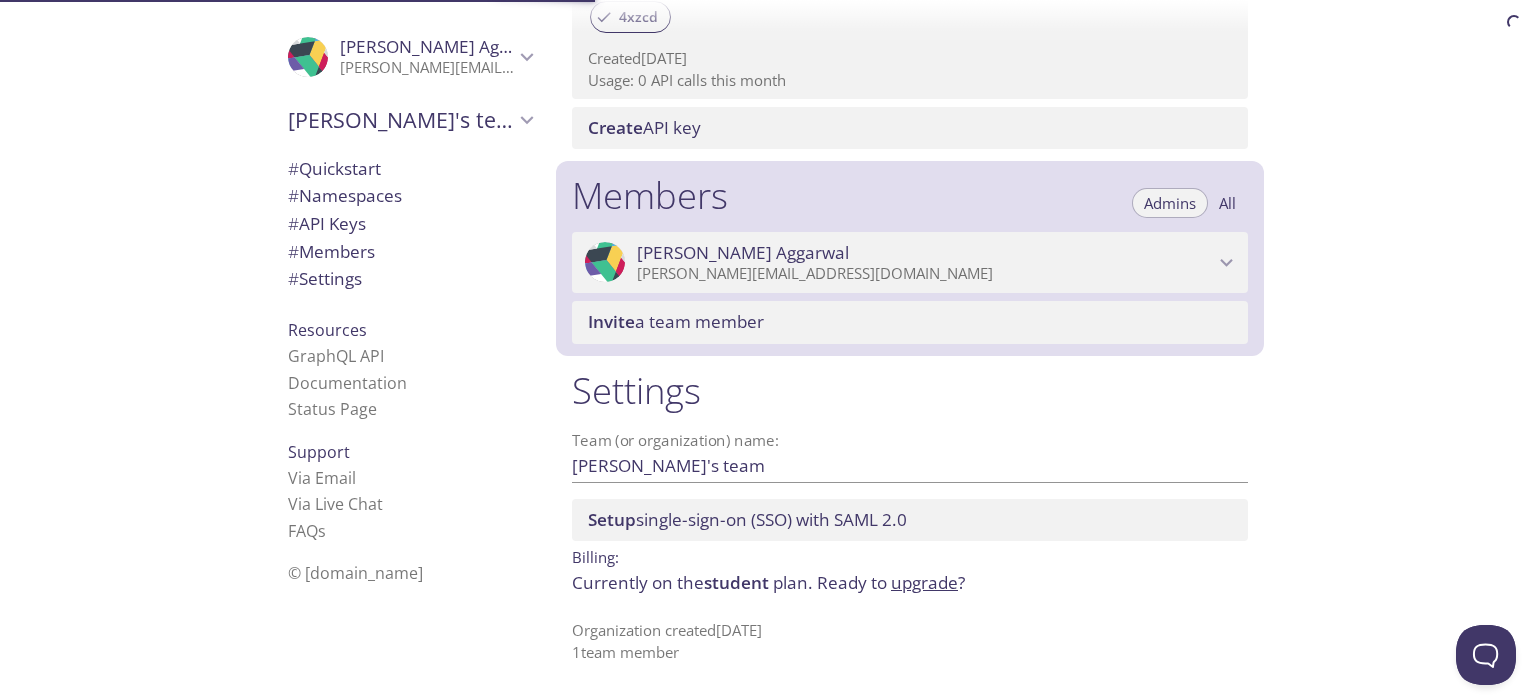 click on "#  Settings" at bounding box center [410, 279] 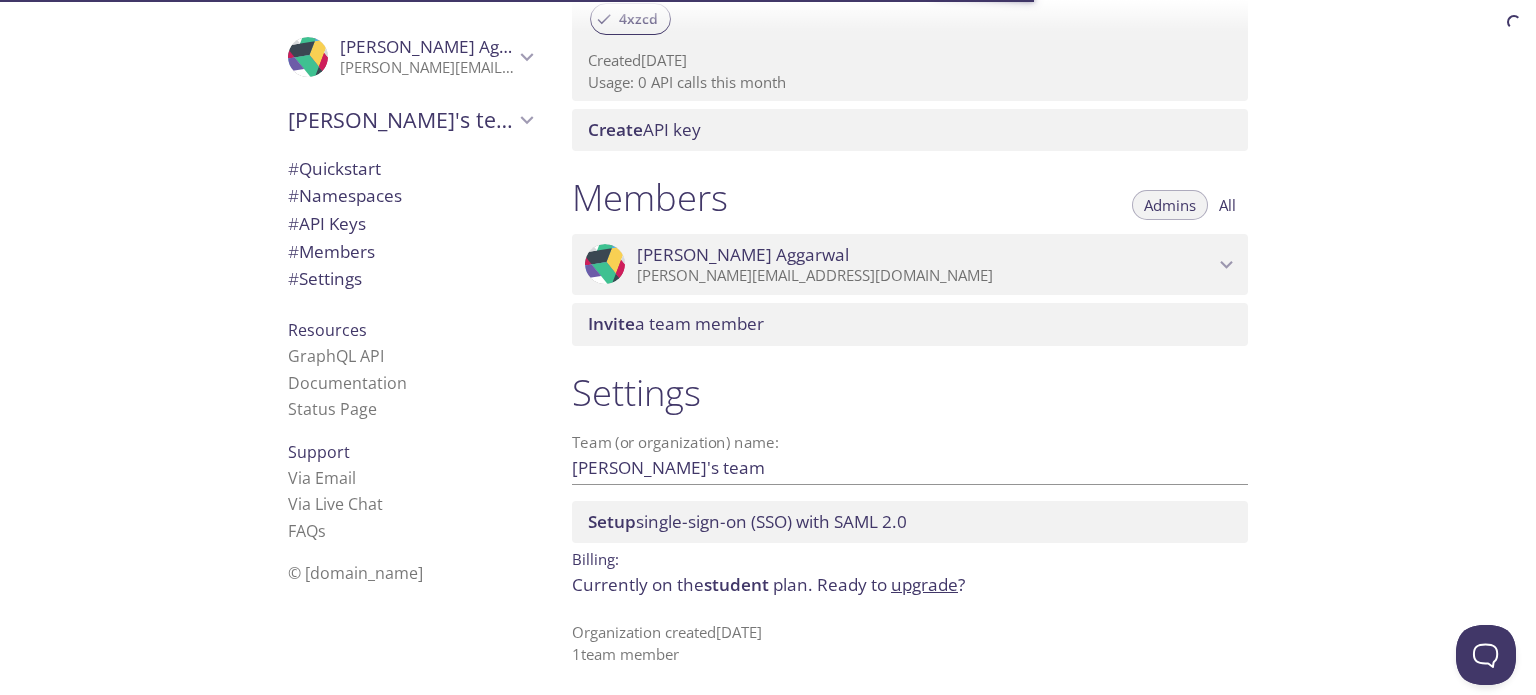 scroll, scrollTop: 727, scrollLeft: 0, axis: vertical 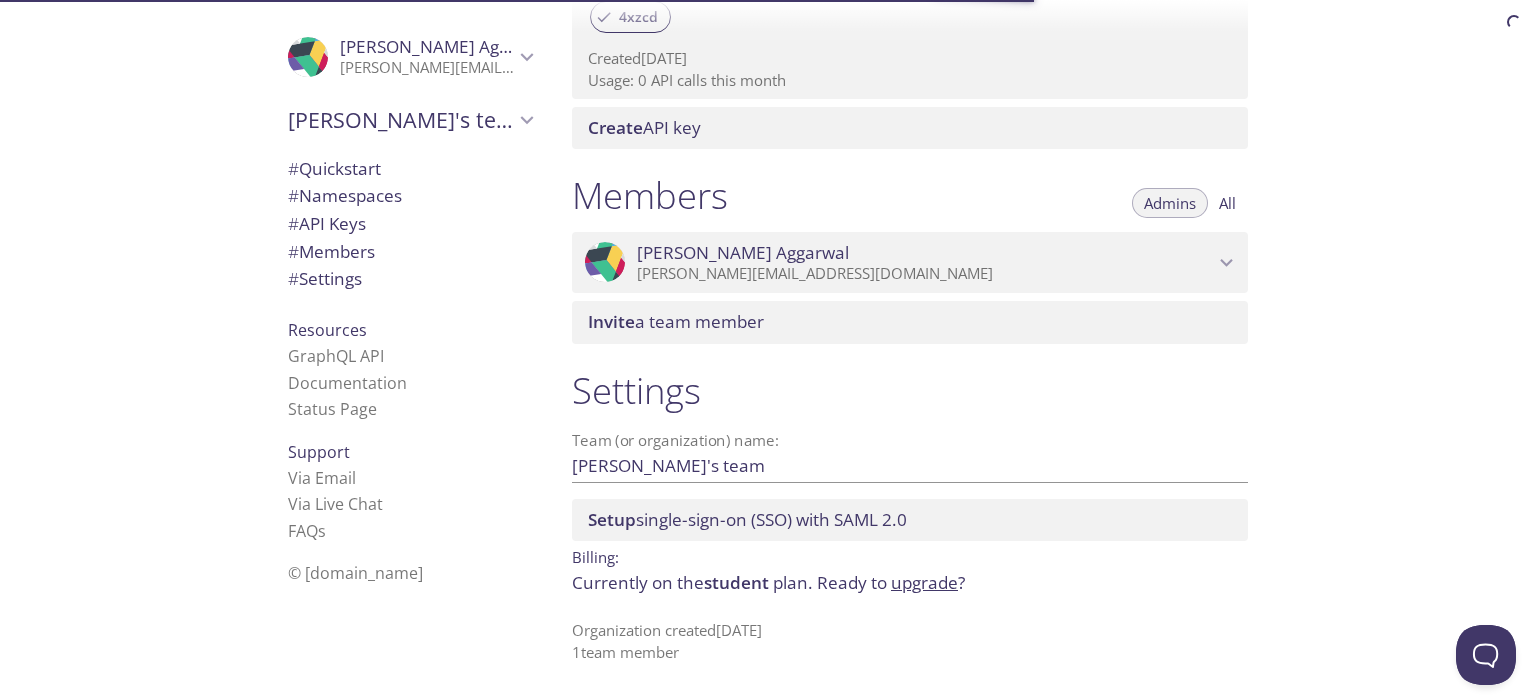 click on "Settings Team (or organization) name: Mayank's team Save Setup  single-sign-on (SSO) with SAML 2.0 Billing: Currently on the  student   plan.   Ready to   upgrade ? Organization created  2 Mar 2024 1  team member" at bounding box center [910, 515] 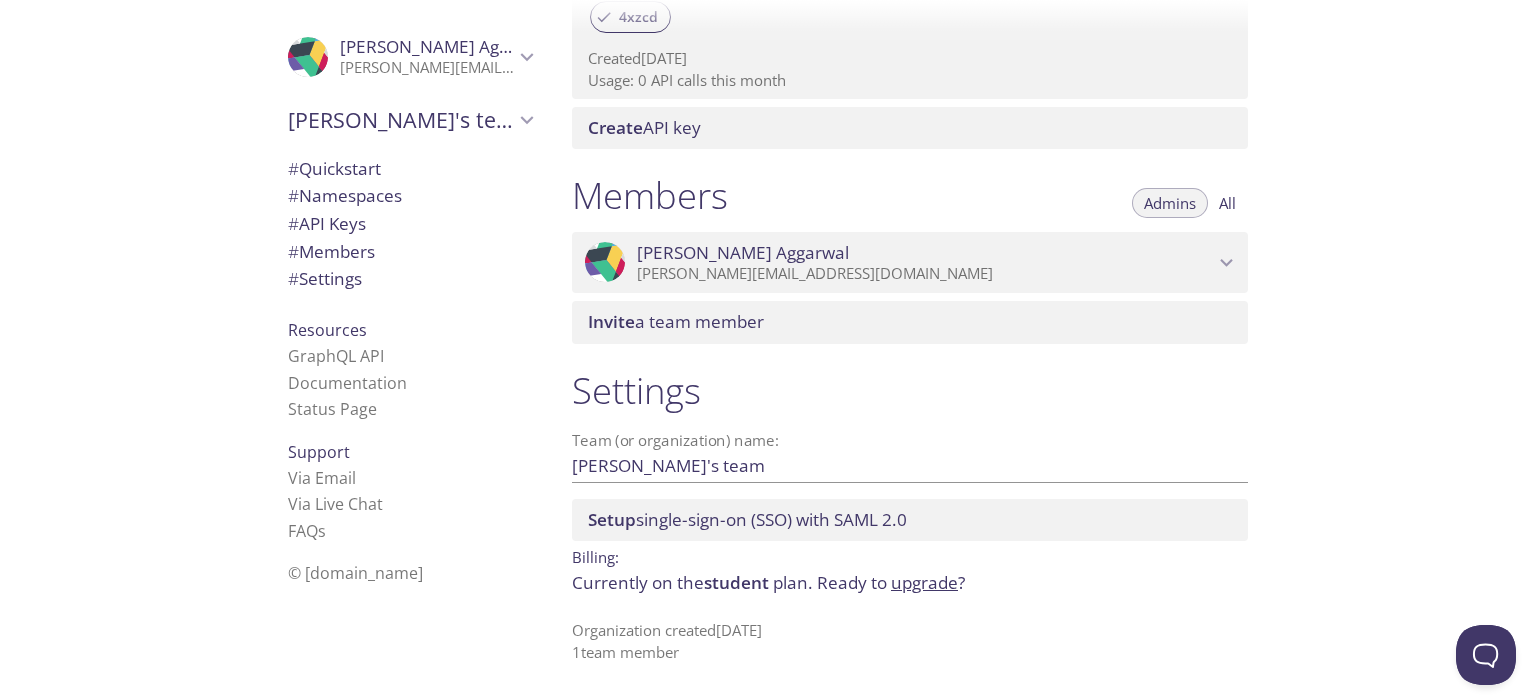 click on "Support" at bounding box center [319, 452] 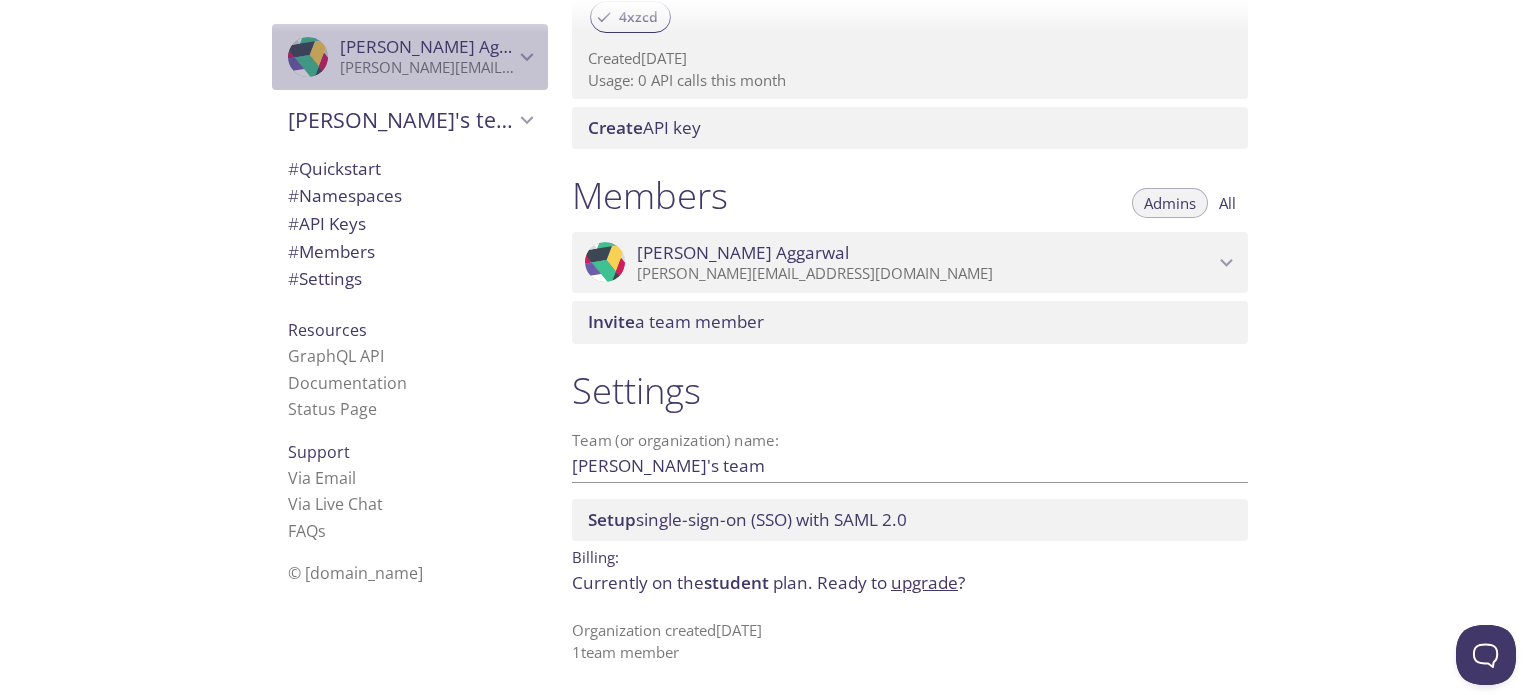 click 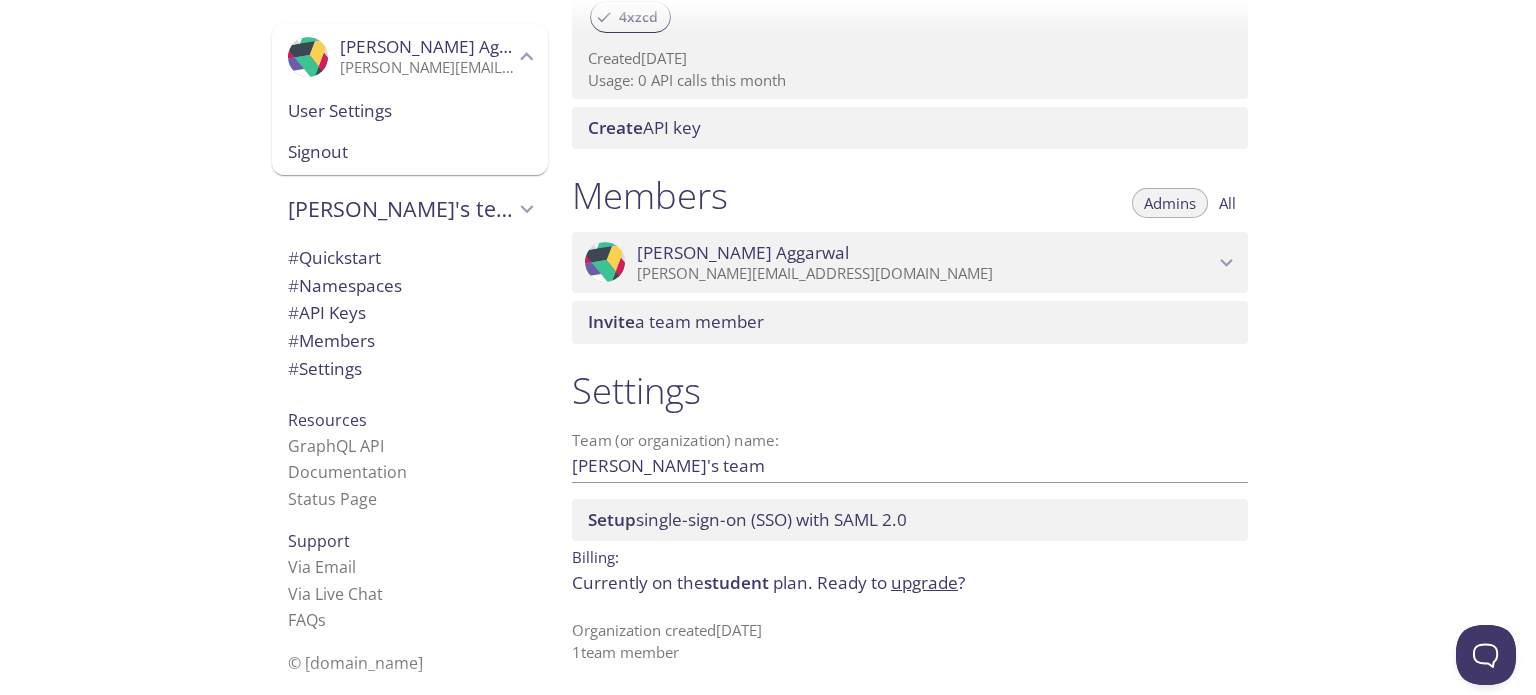 click on "User Settings" at bounding box center (410, 111) 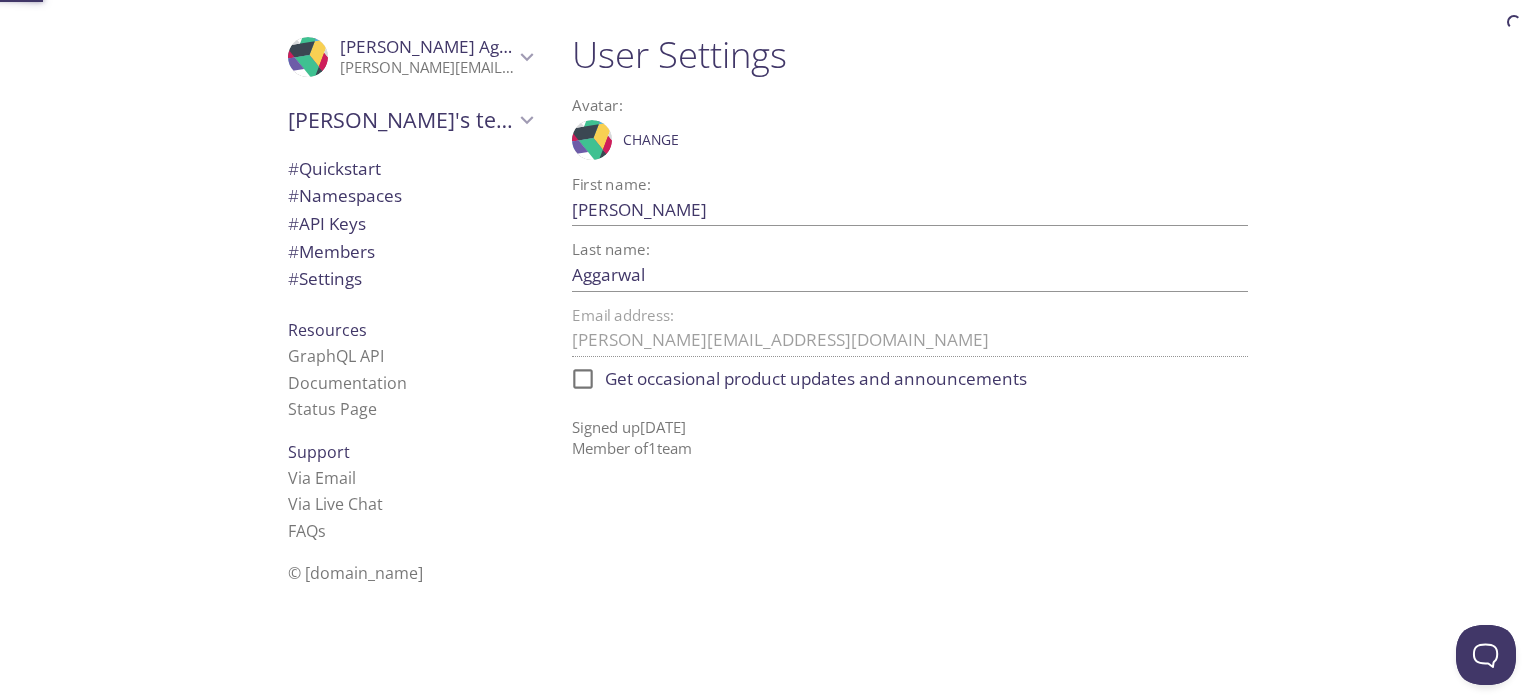 scroll, scrollTop: 0, scrollLeft: 0, axis: both 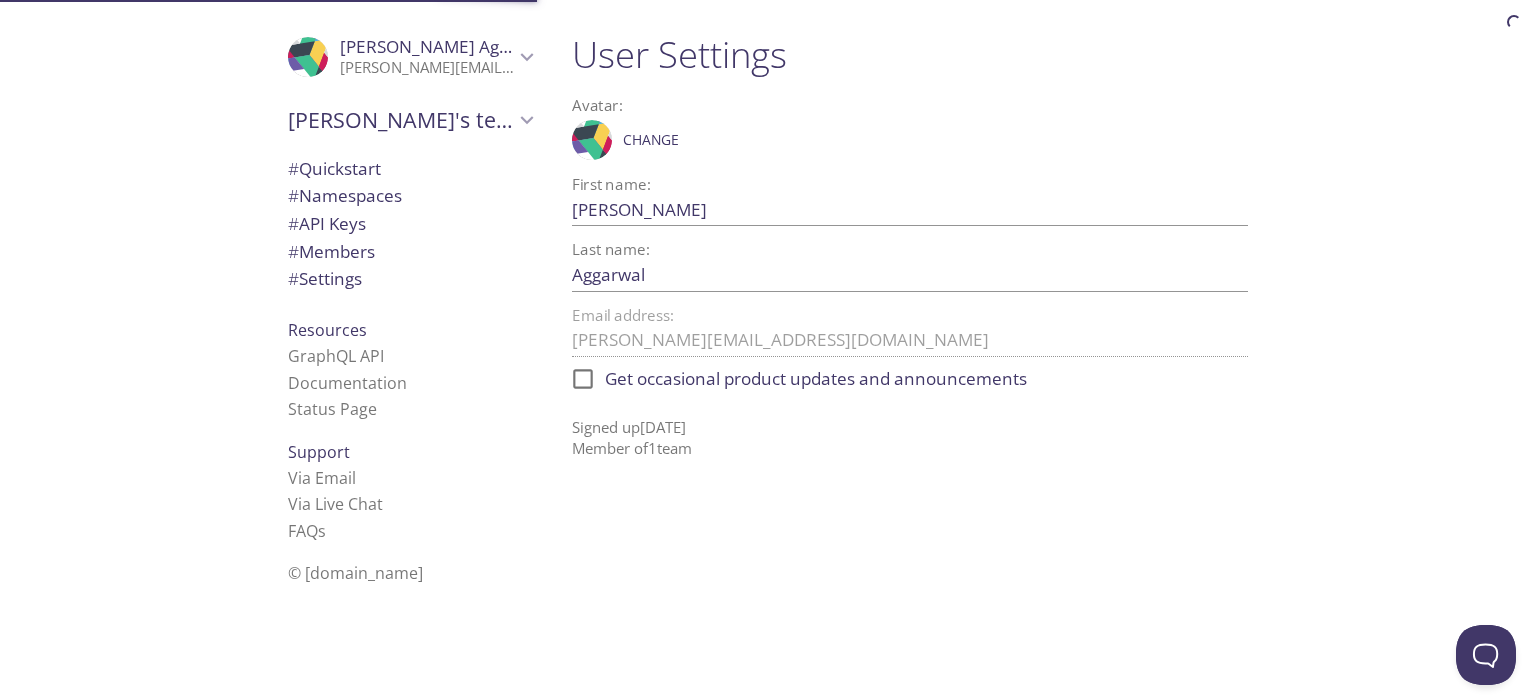 click 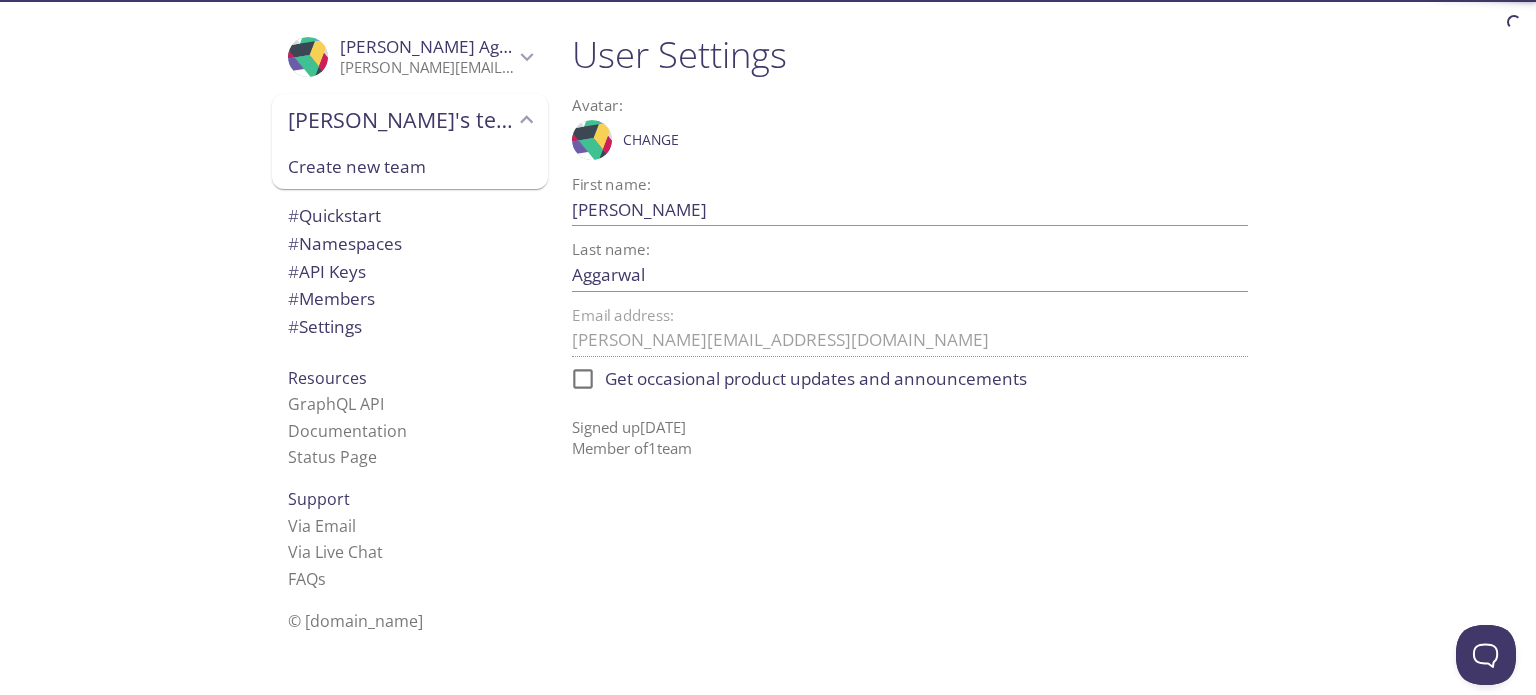 click 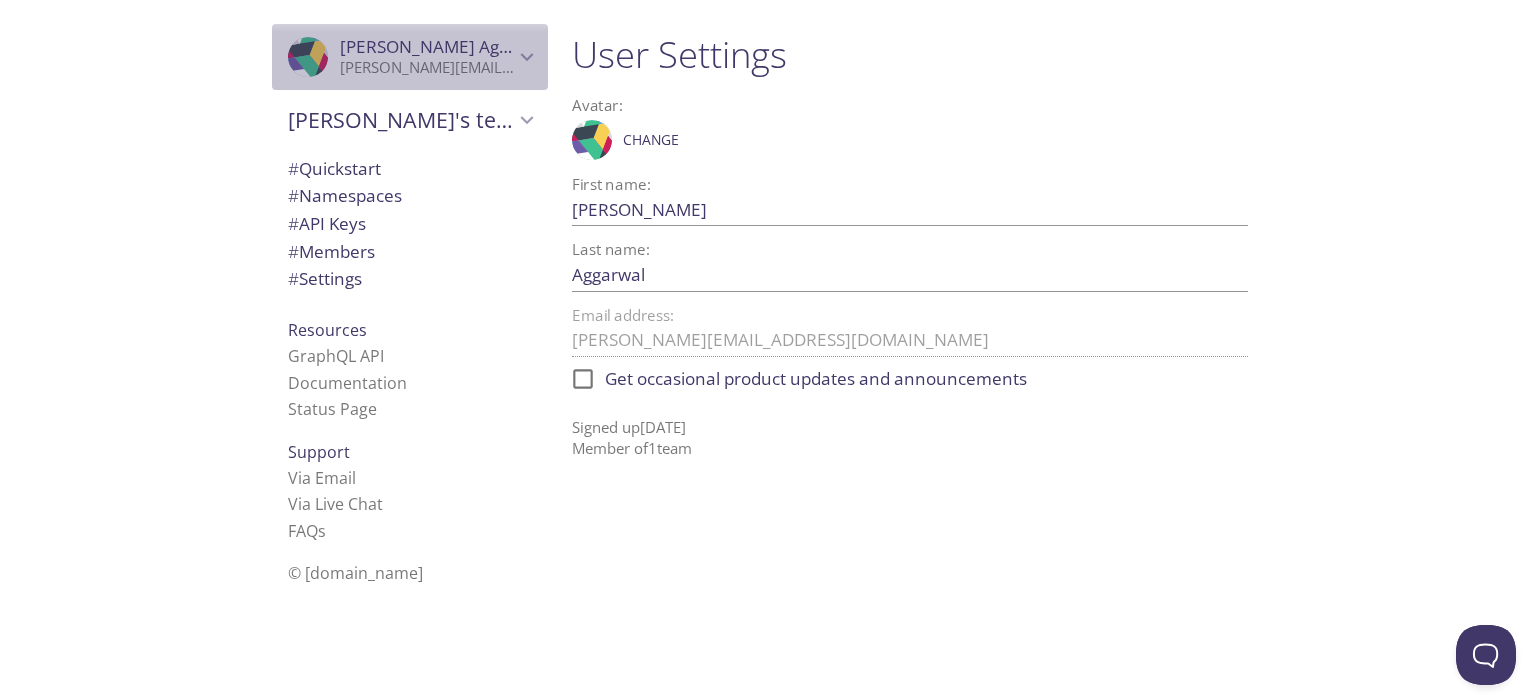 click on "[PERSON_NAME][EMAIL_ADDRESS][DOMAIN_NAME]" at bounding box center [427, 68] 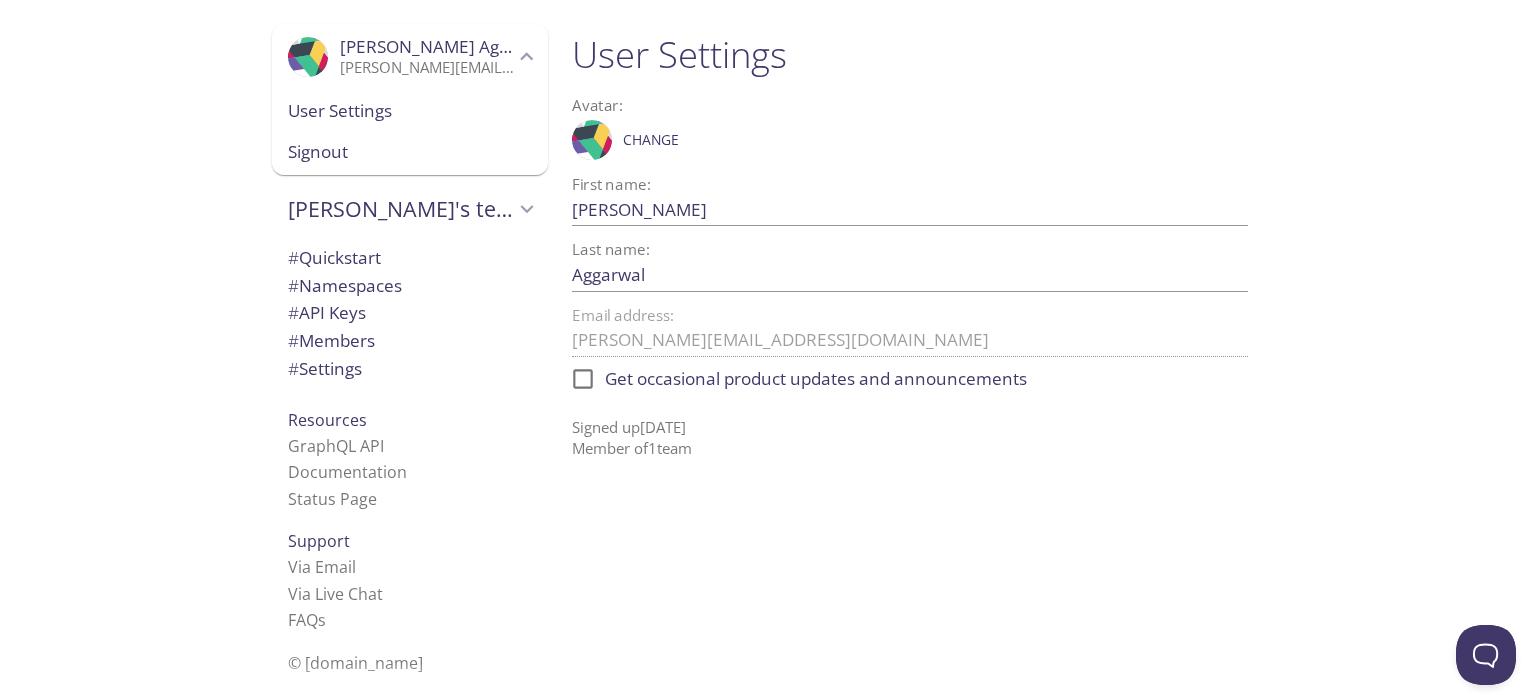 click on "User Settings" at bounding box center (410, 111) 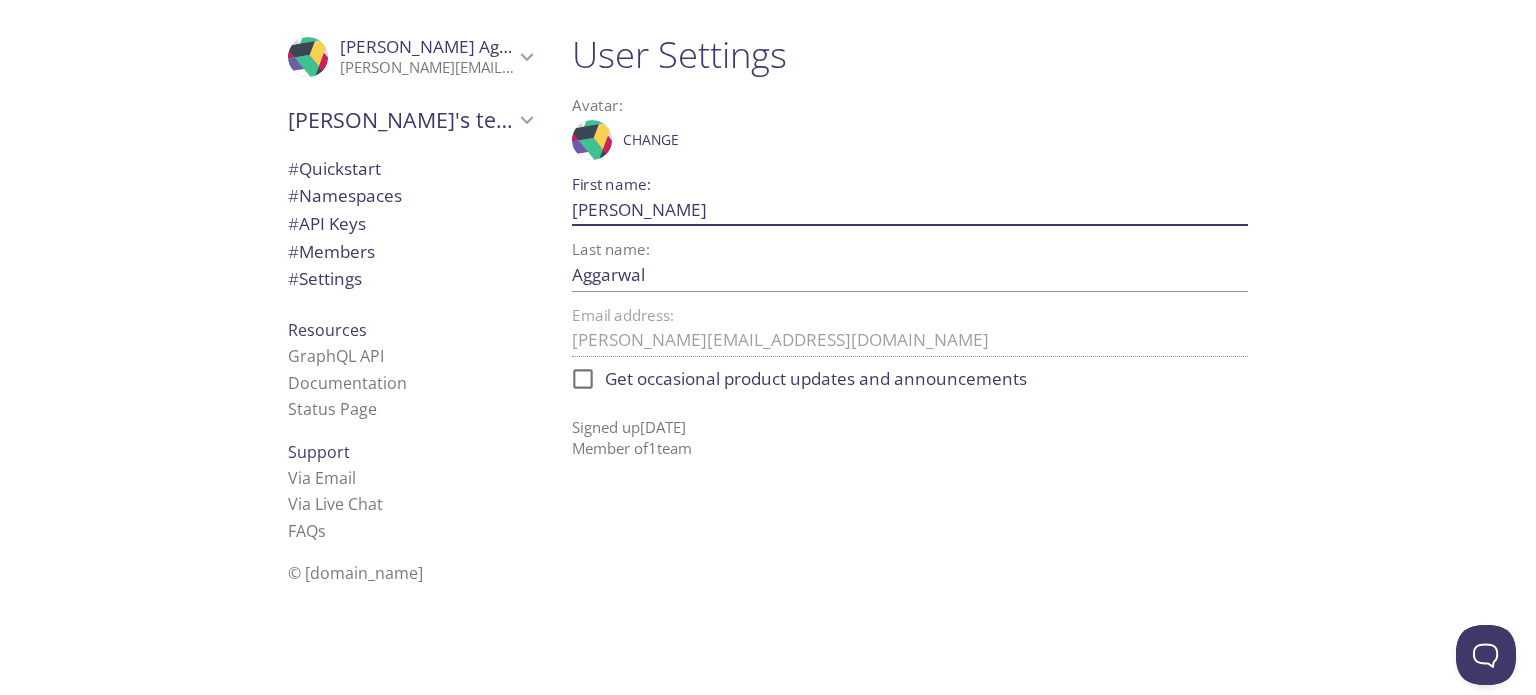 click on "Mayank" at bounding box center [878, 209] 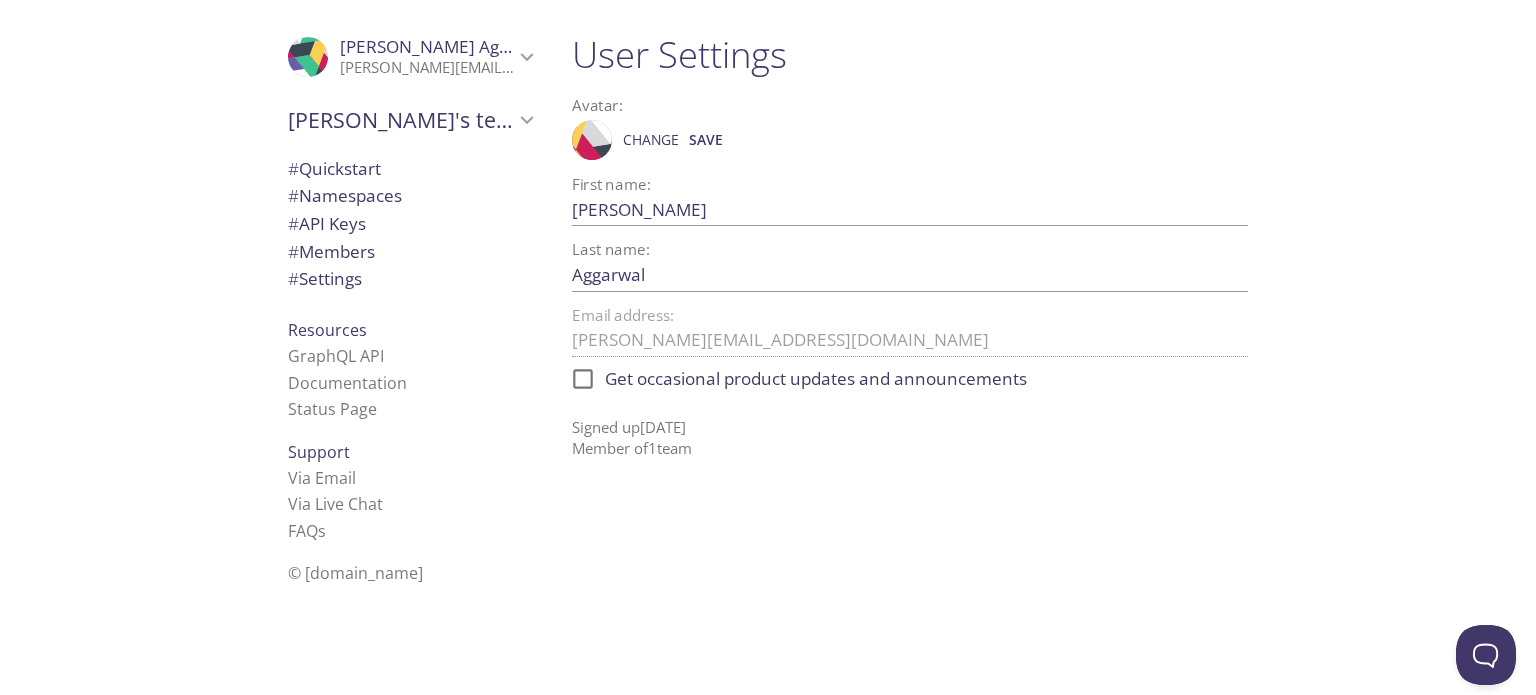 click on "User Settings Avatar:
.cls-1 {
fill: #6d5ca8;
}
.cls-2 {
fill: #3fc191;
}
.cls-3 {
fill: #3b4752;
}
.cls-4 {
fill: #ce1e5b;
}
.cls-5 {
fill: #f8d053;
}
.cls-6 {
fill: #48b0f7;
}
.cls-7 {
fill: #d7d9db;
}
ProfilePic Change Save First name: Mayank Save Last name: Aggarwal Save Email address: mayank.420.m@gmail.com Get occasional product updates and announcements Signed up  2 Mar 2024 Member of  1  team" at bounding box center (918, 347) 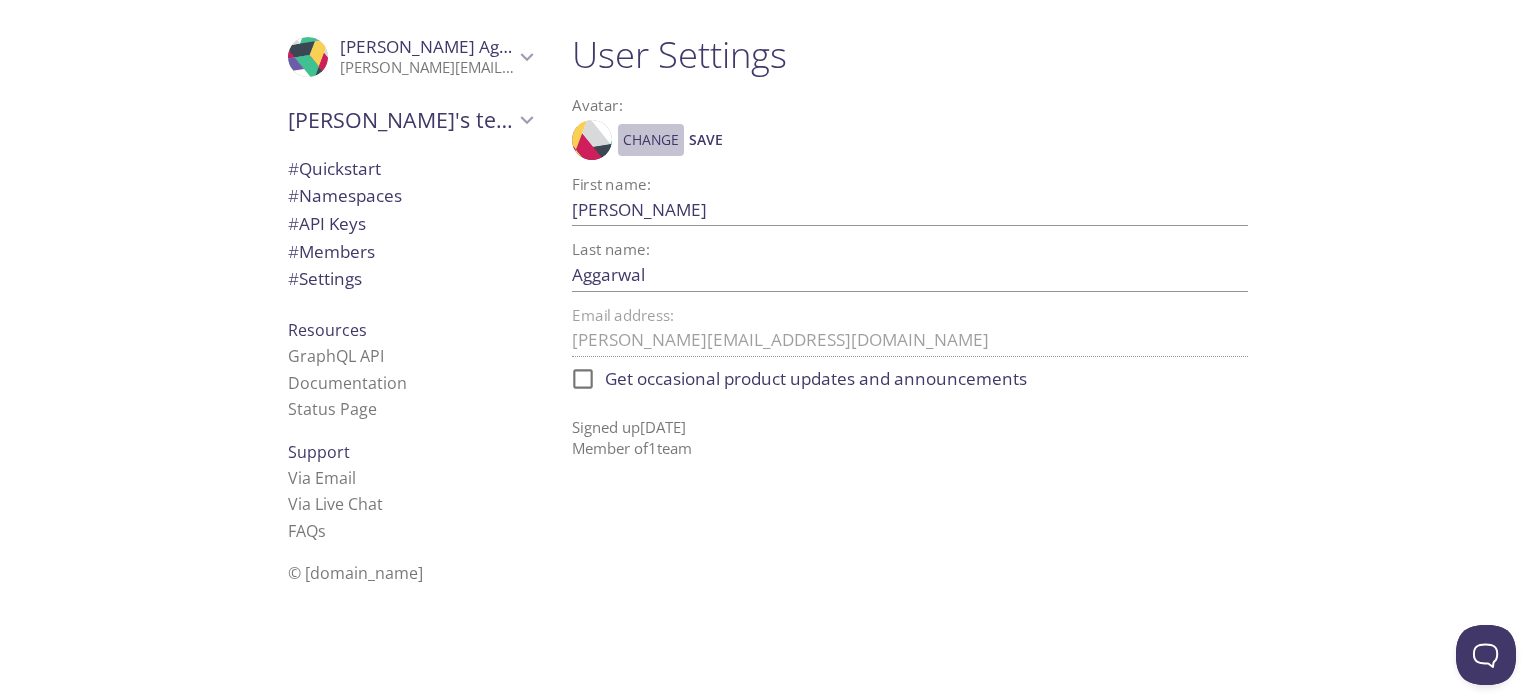 click on "Change" at bounding box center [651, 140] 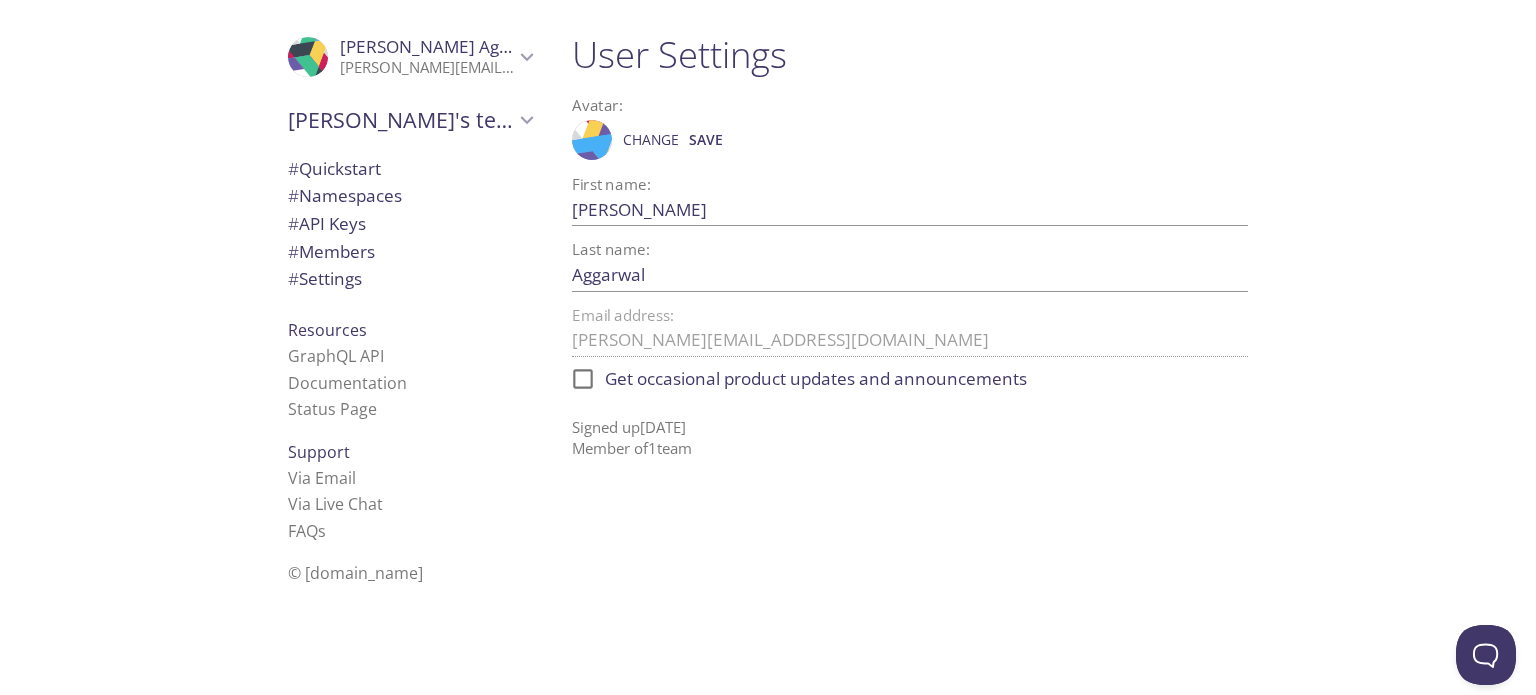 click on "Save" at bounding box center [706, 140] 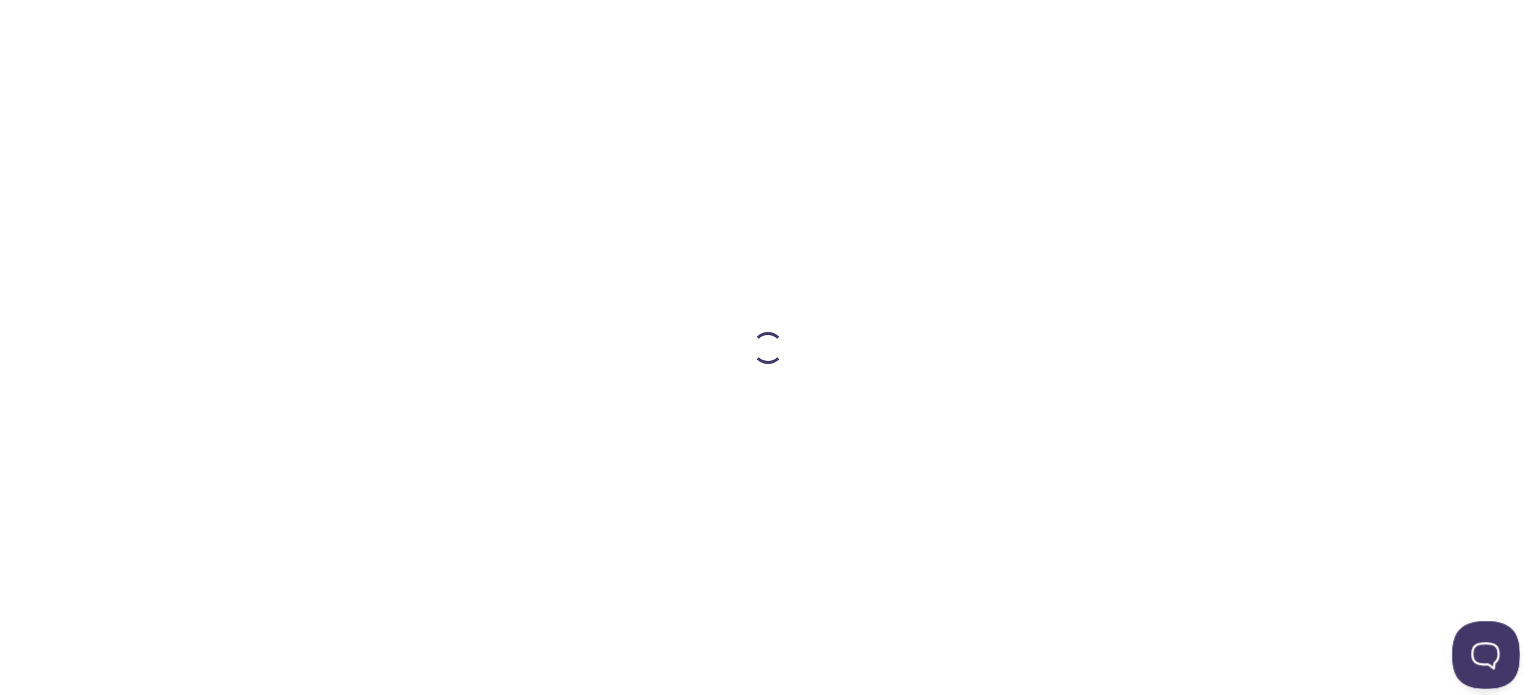 click at bounding box center (1482, 651) 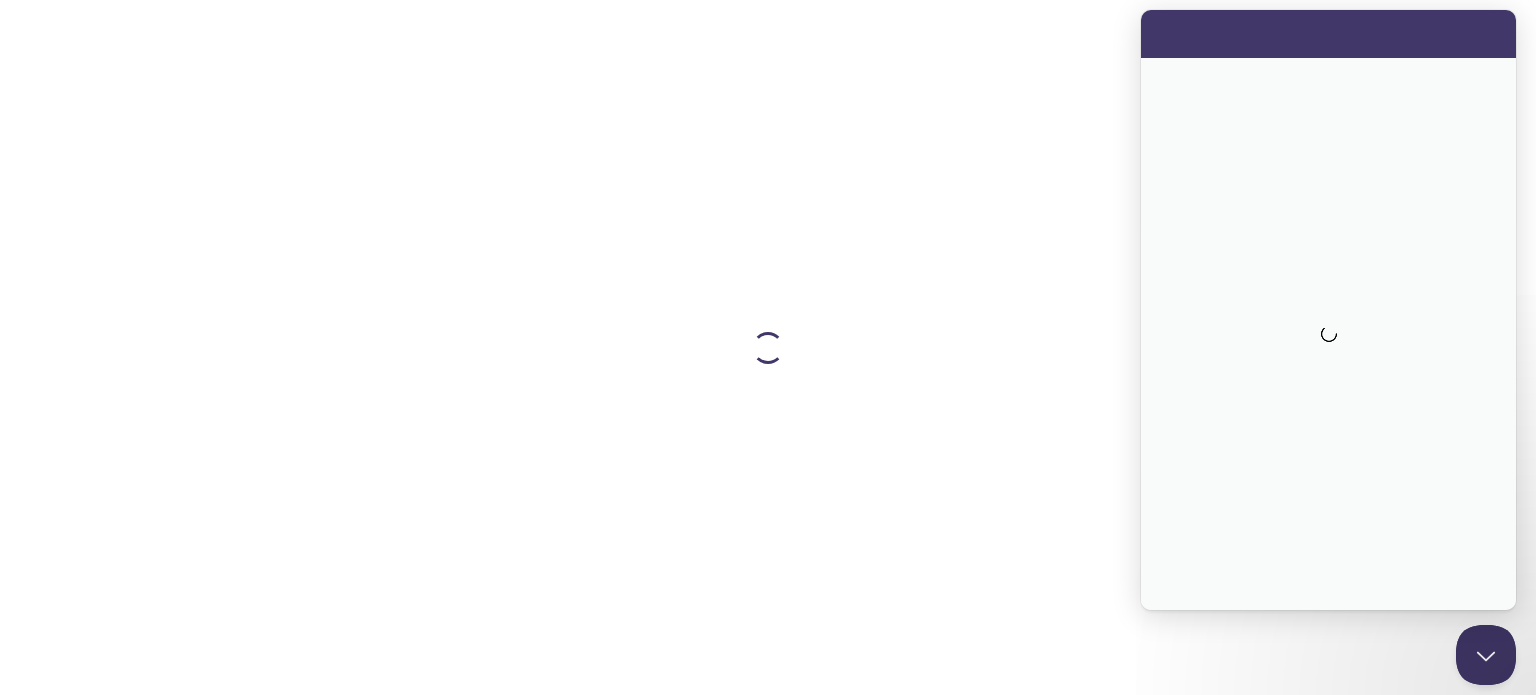 scroll, scrollTop: 0, scrollLeft: 0, axis: both 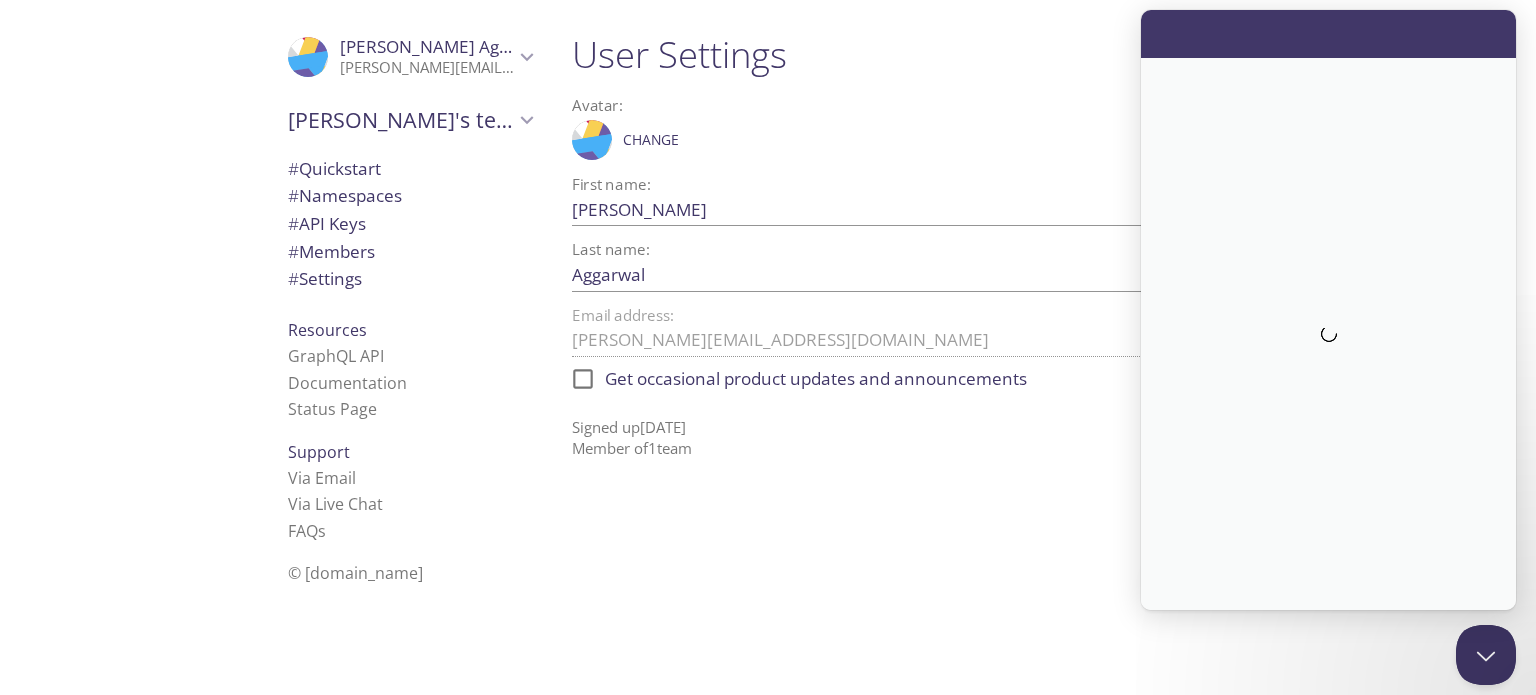 click on ".cls-1 {
fill: #6d5ca8;
}
.cls-2 {
fill: #3fc191;
}
.cls-3 {
fill: #3b4752;
}
.cls-4 {
fill: #ce1e5b;
}
.cls-5 {
fill: #f8d053;
}
.cls-6 {
fill: #48b0f7;
}
.cls-7 {
fill: #d7d9db;
}
ProfilePic Change Save" at bounding box center (910, 140) 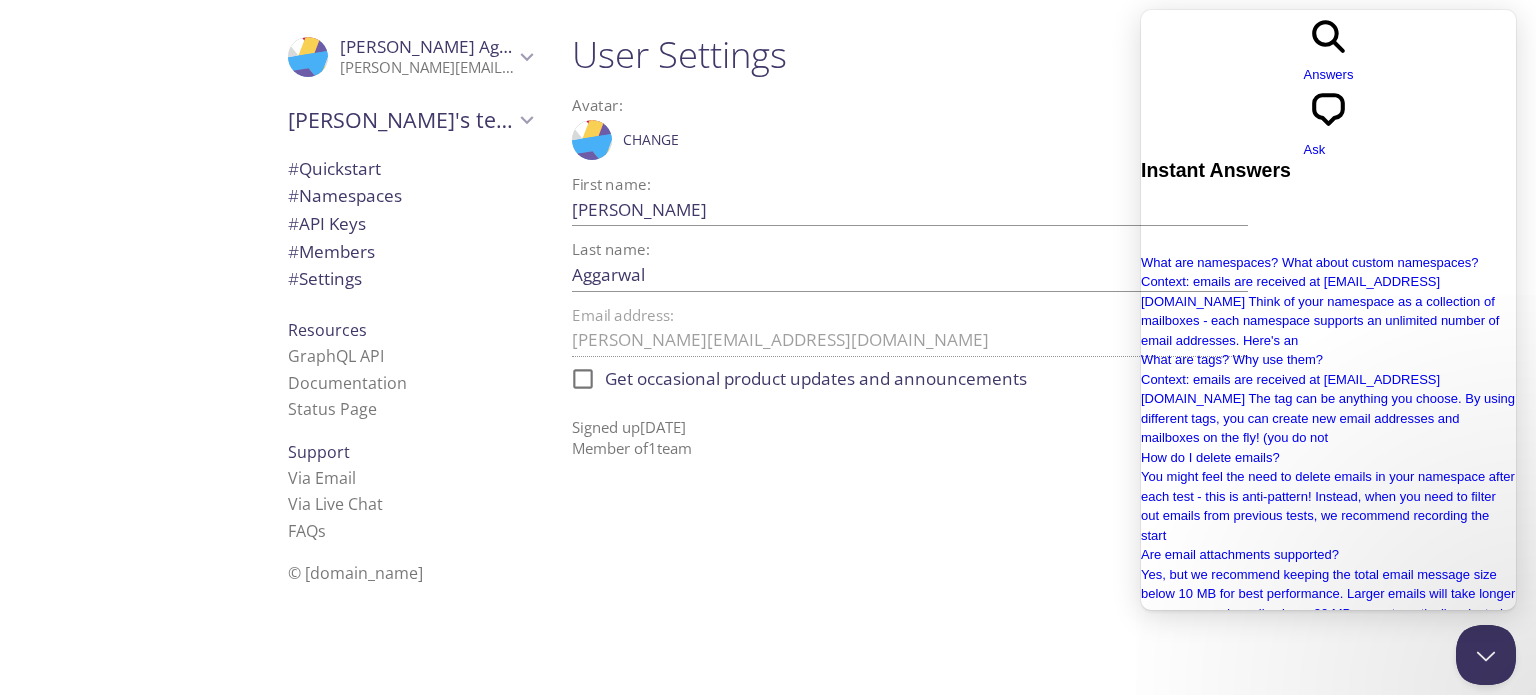 type on "delete account" 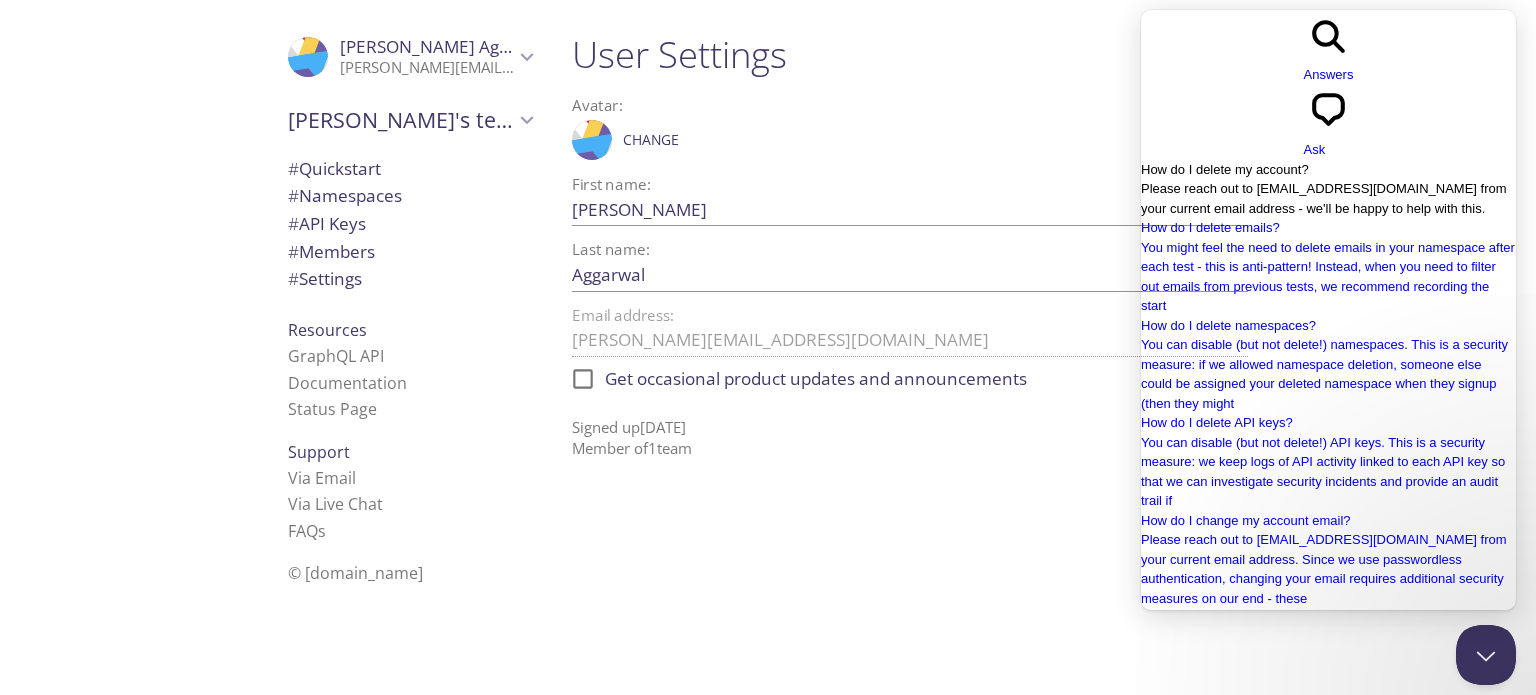click on "How do I delete my account?" at bounding box center (1225, 169) 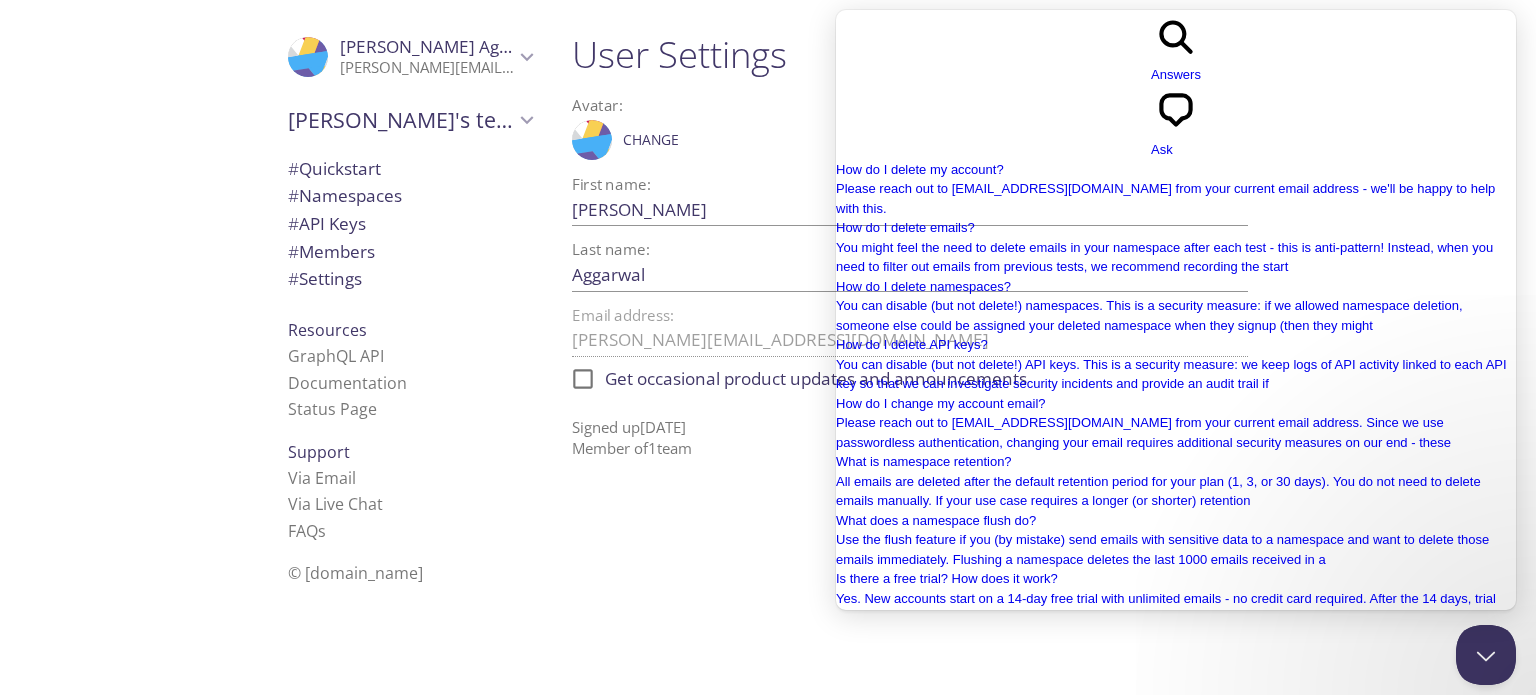 click on "support@testmail.app" at bounding box center (1058, 1657) 